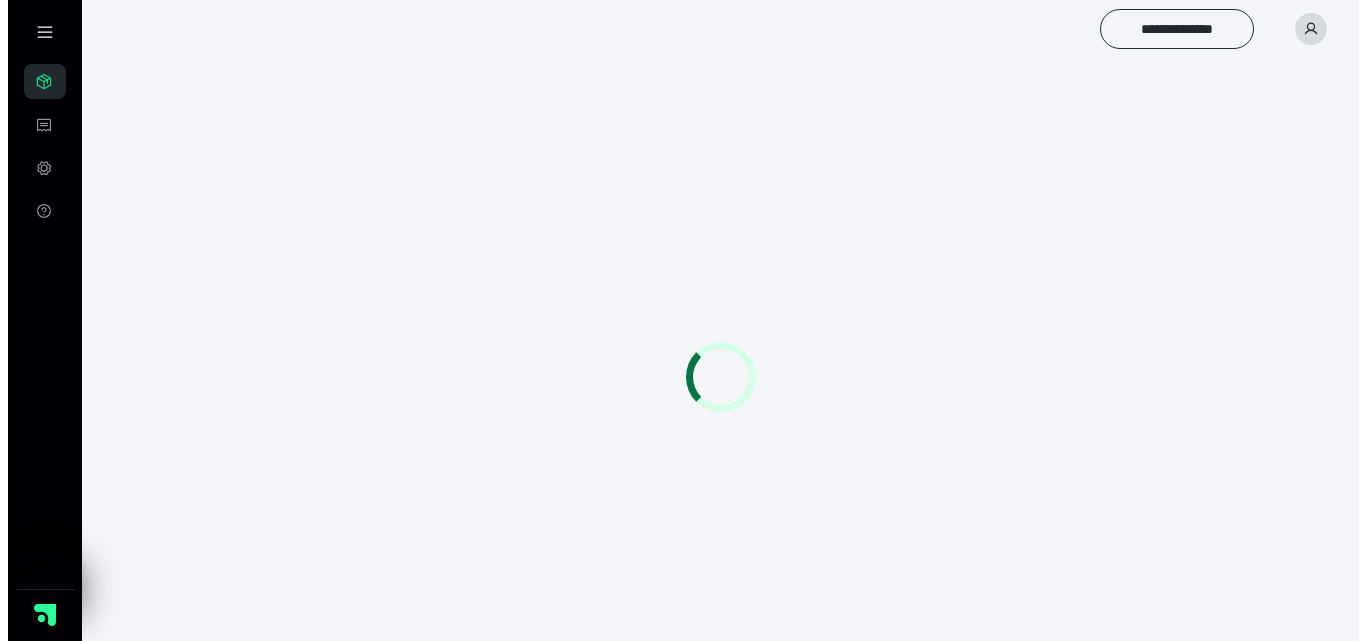 scroll, scrollTop: 0, scrollLeft: 0, axis: both 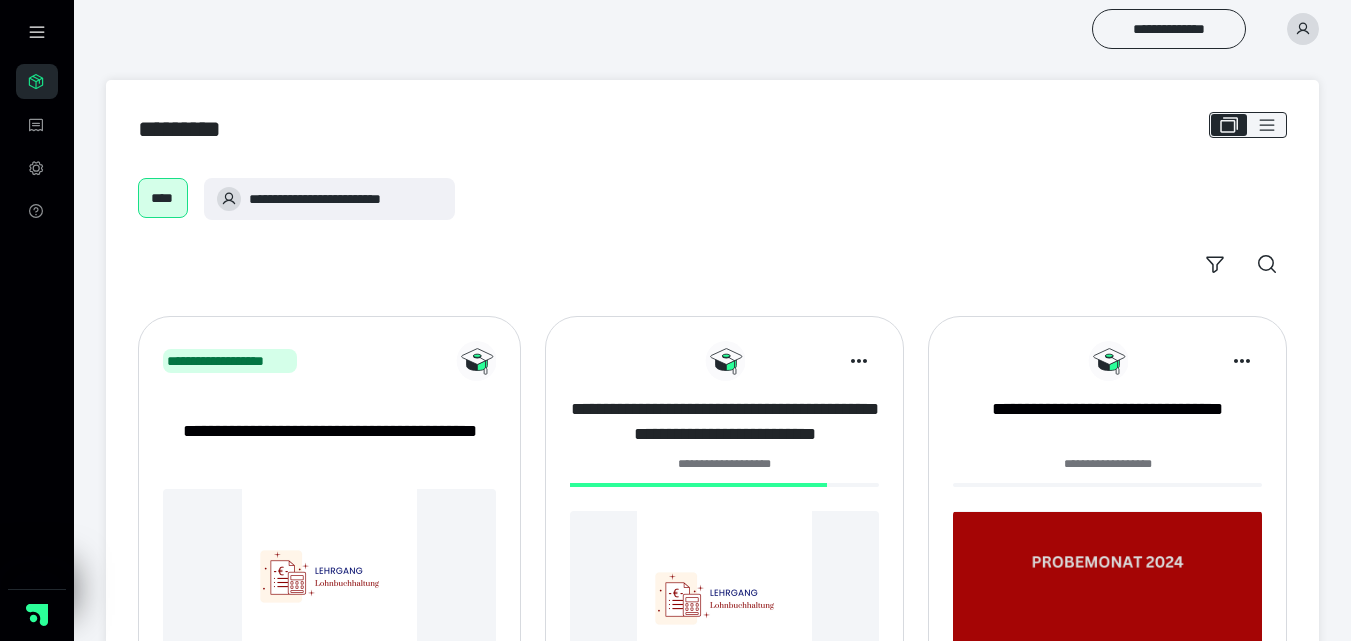 click on "**********" at bounding box center (724, 422) 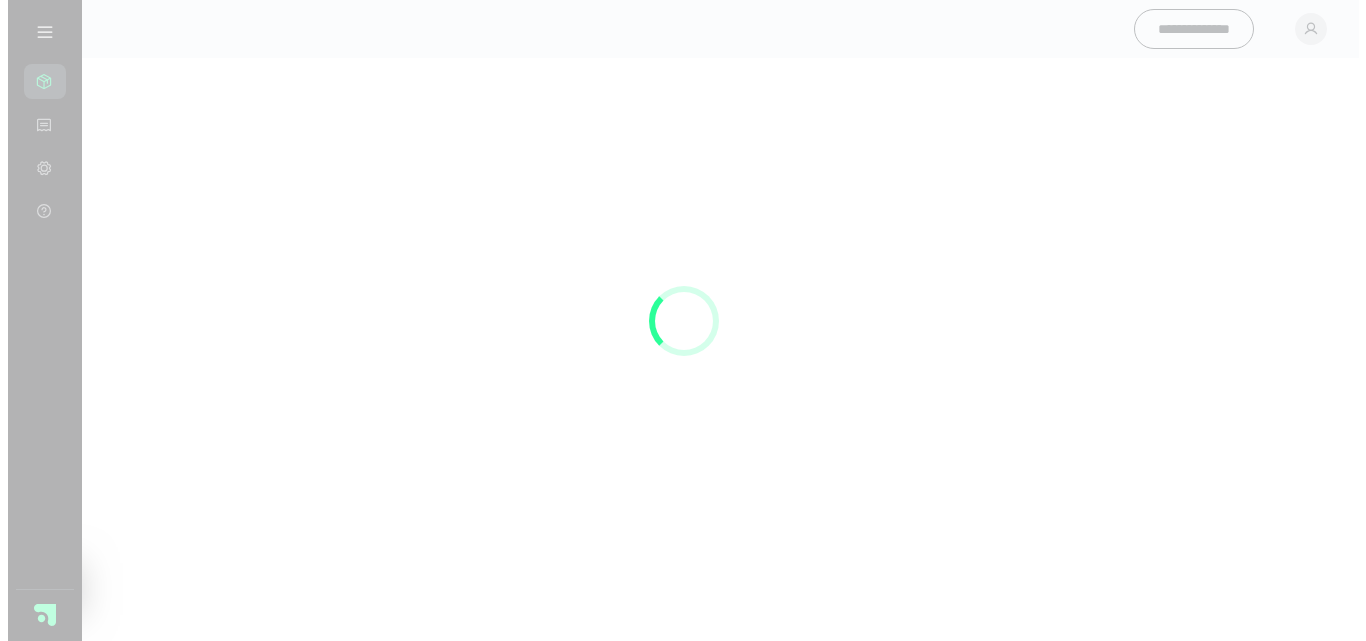scroll, scrollTop: 0, scrollLeft: 0, axis: both 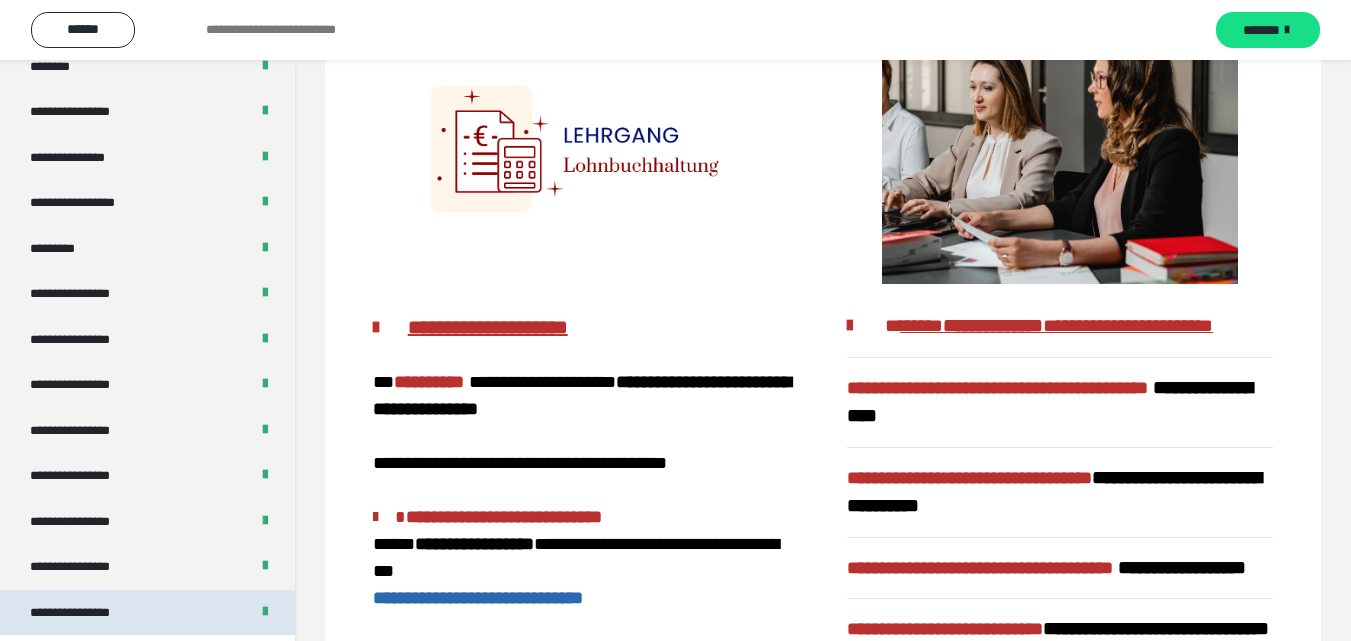 click on "**********" at bounding box center (87, 613) 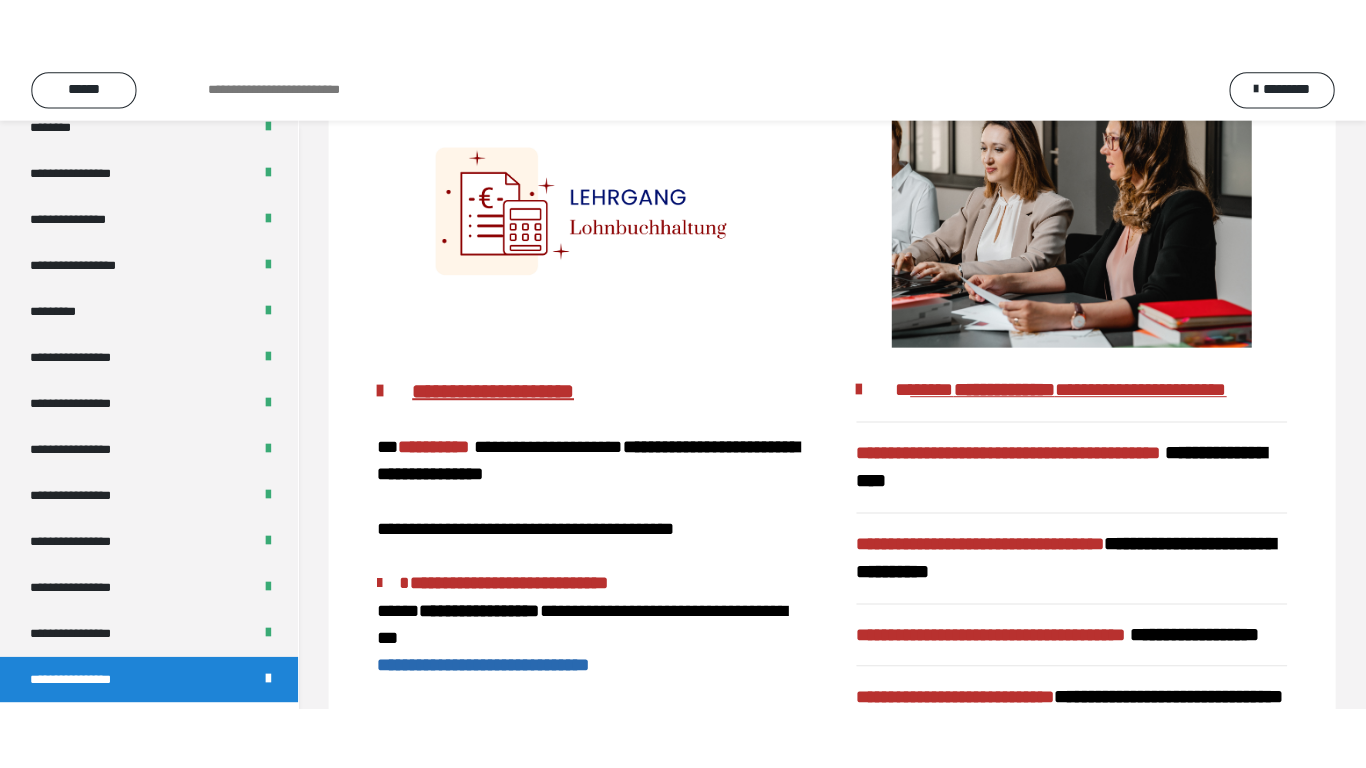 scroll, scrollTop: 60, scrollLeft: 0, axis: vertical 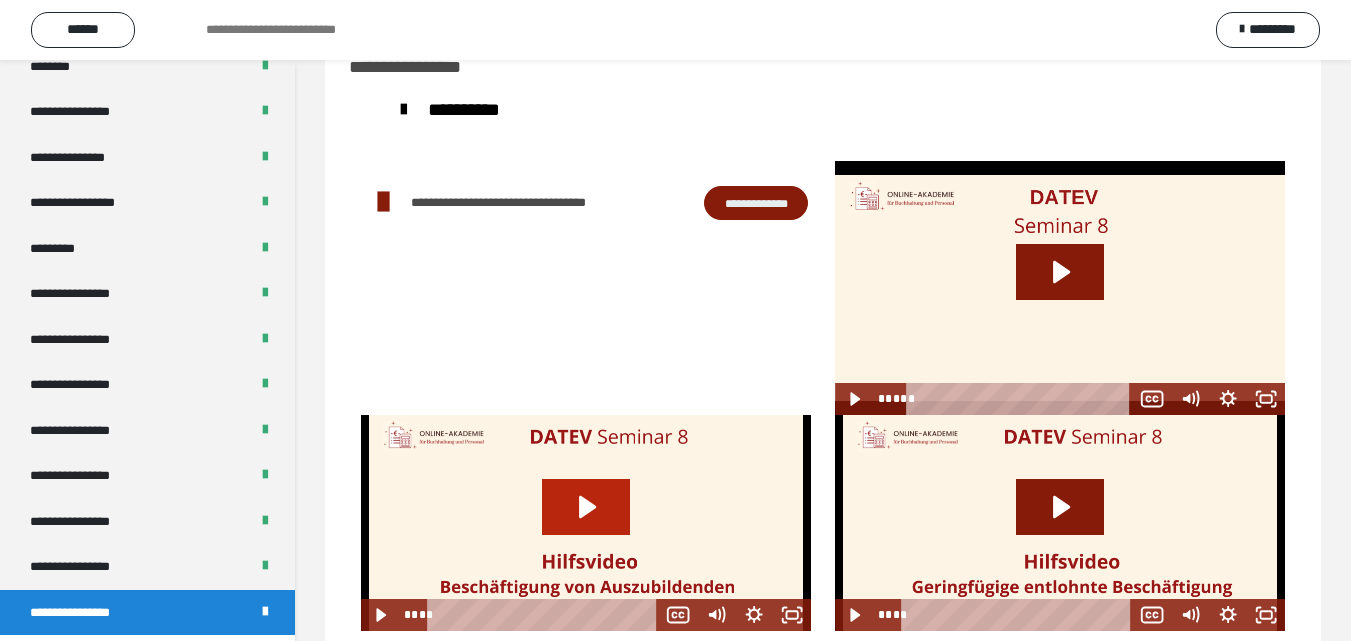 click 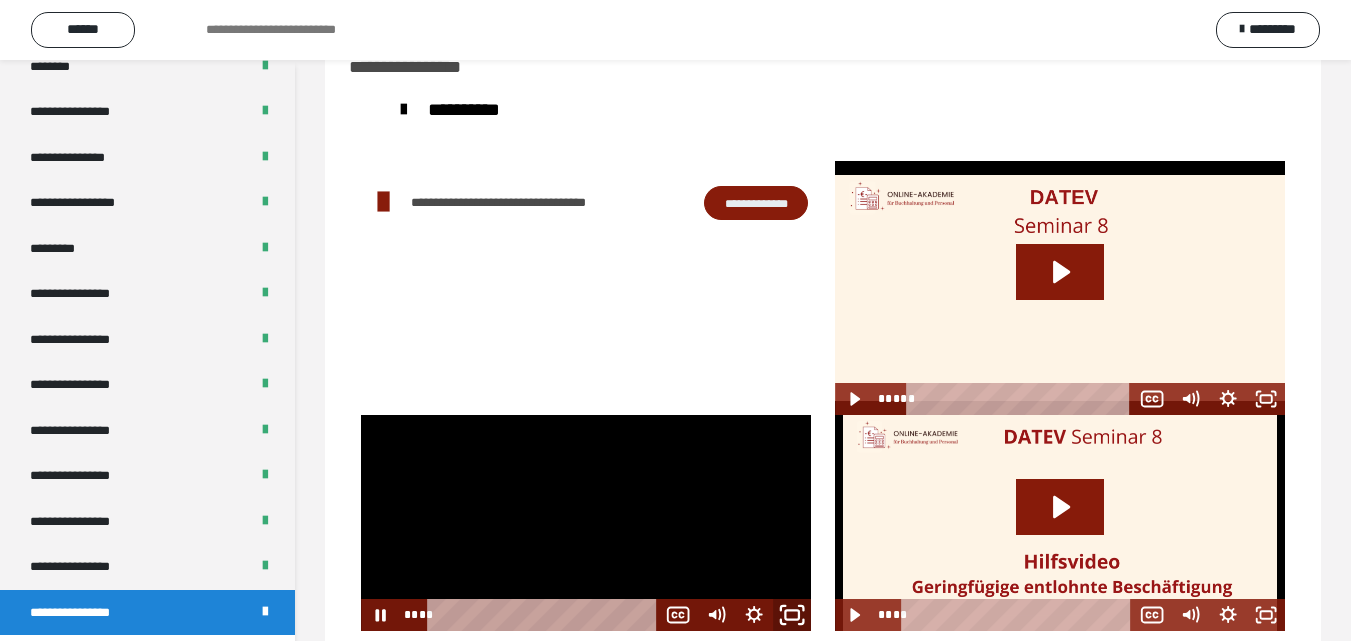 click 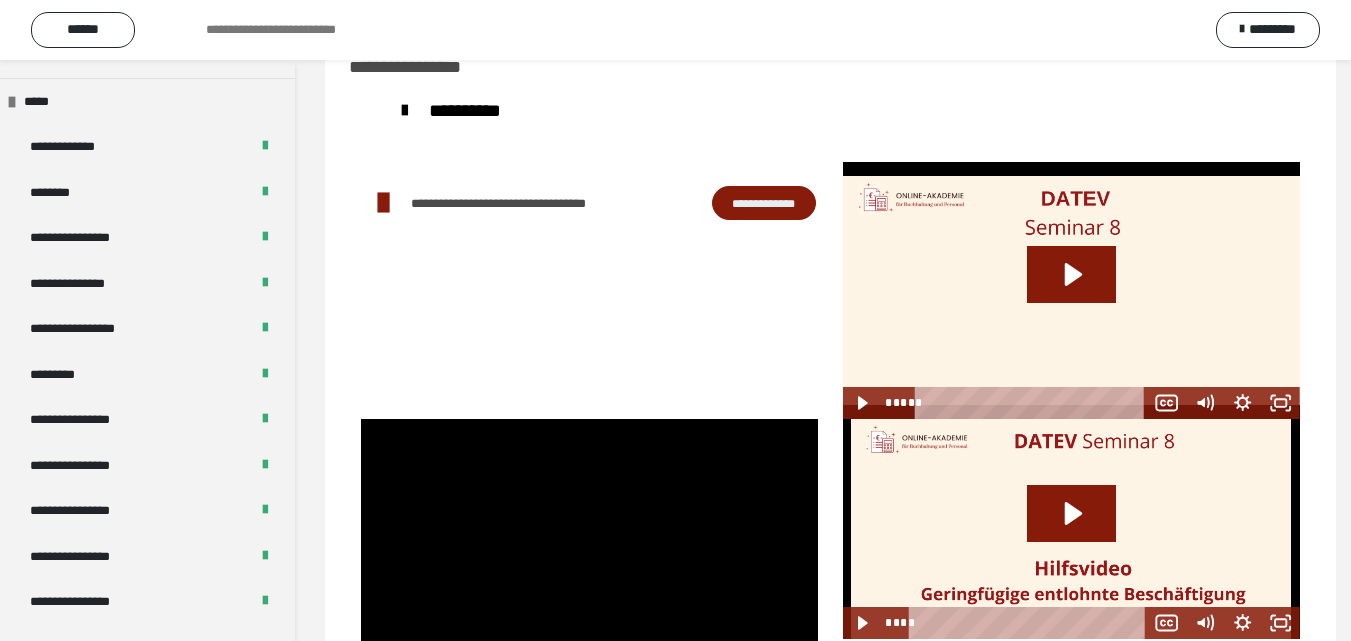 scroll, scrollTop: 2487, scrollLeft: 0, axis: vertical 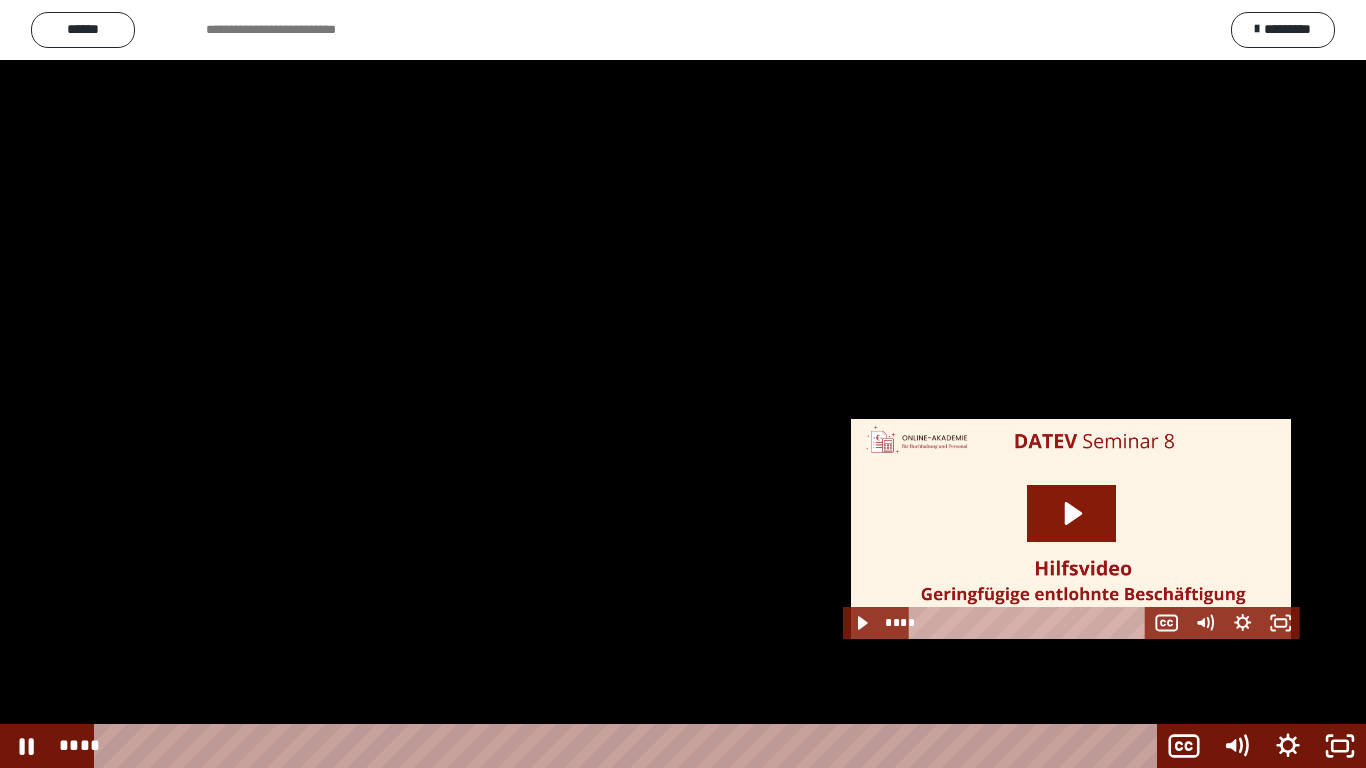 click at bounding box center (683, 384) 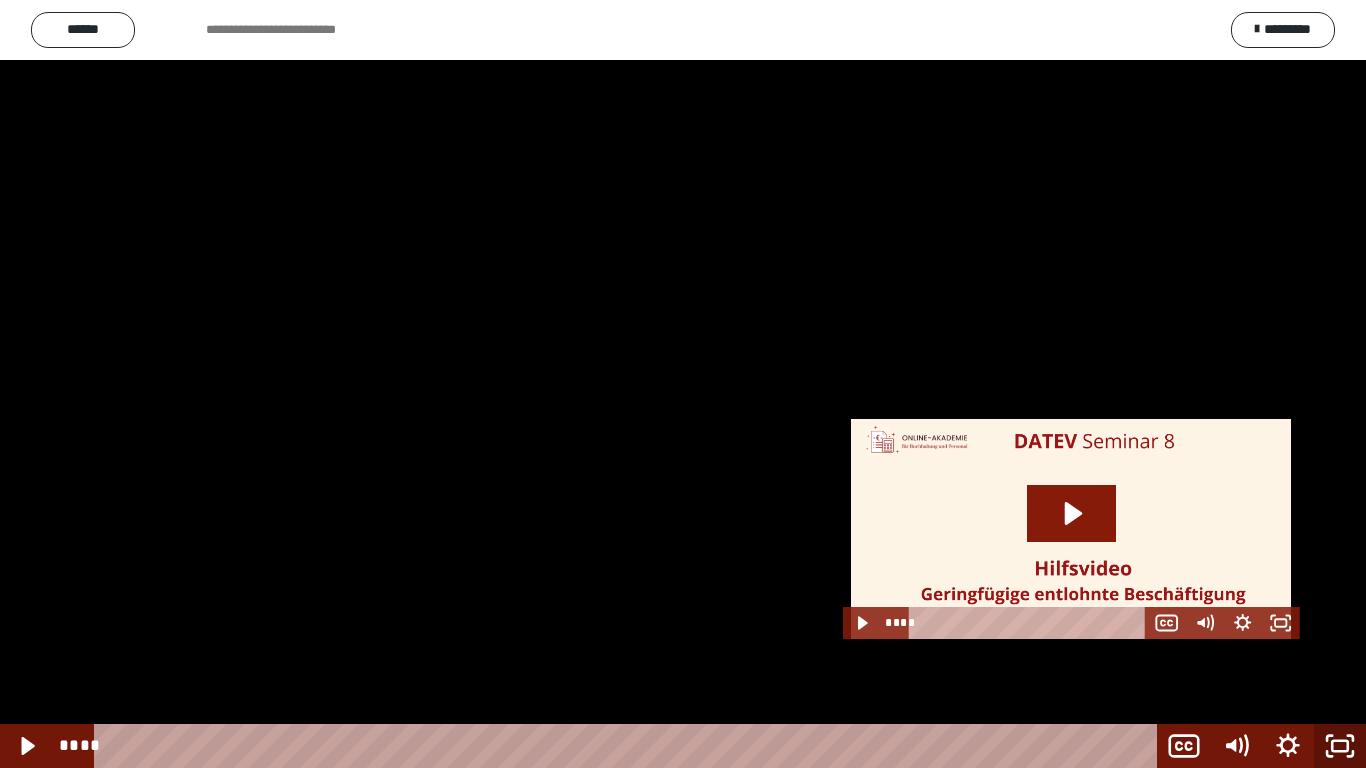 click 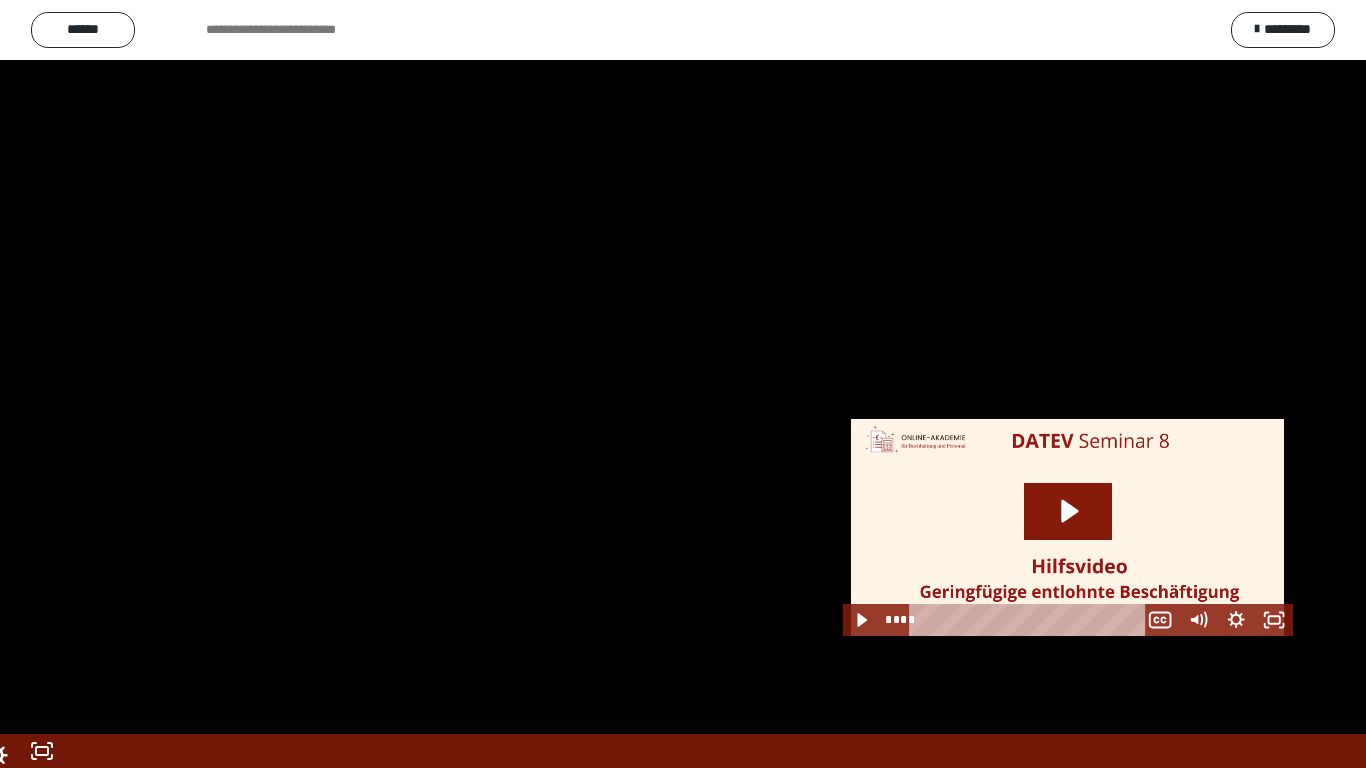 scroll, scrollTop: 2614, scrollLeft: 0, axis: vertical 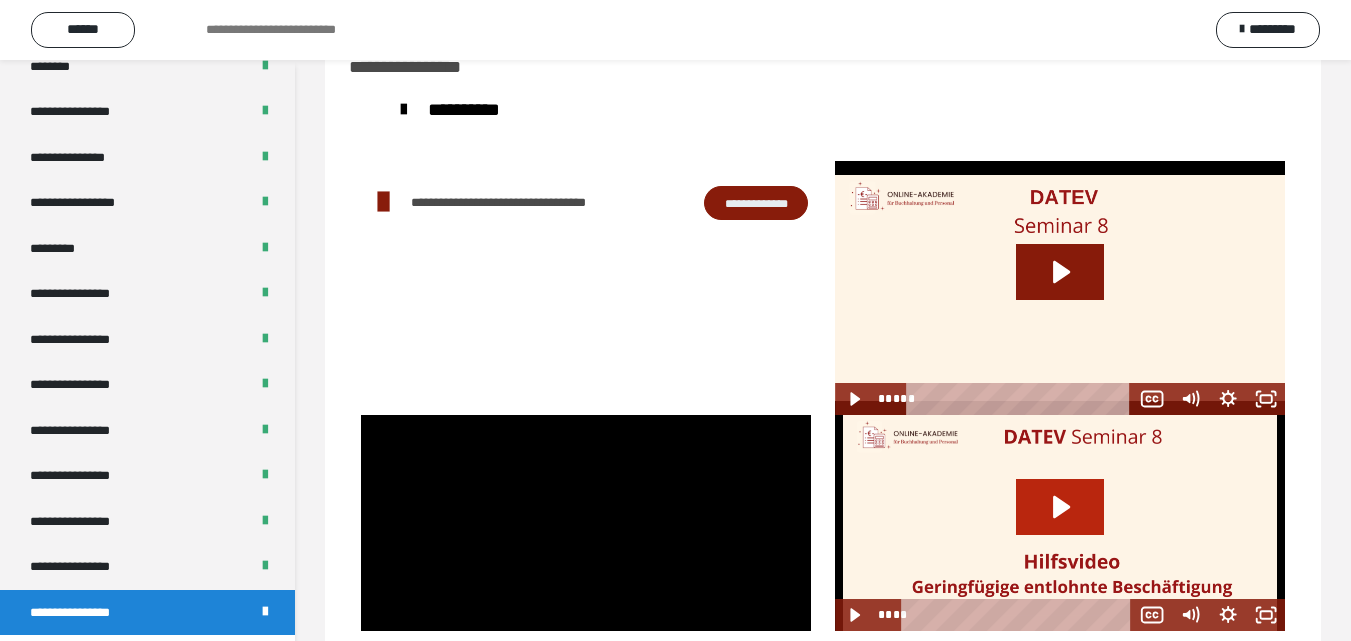 click 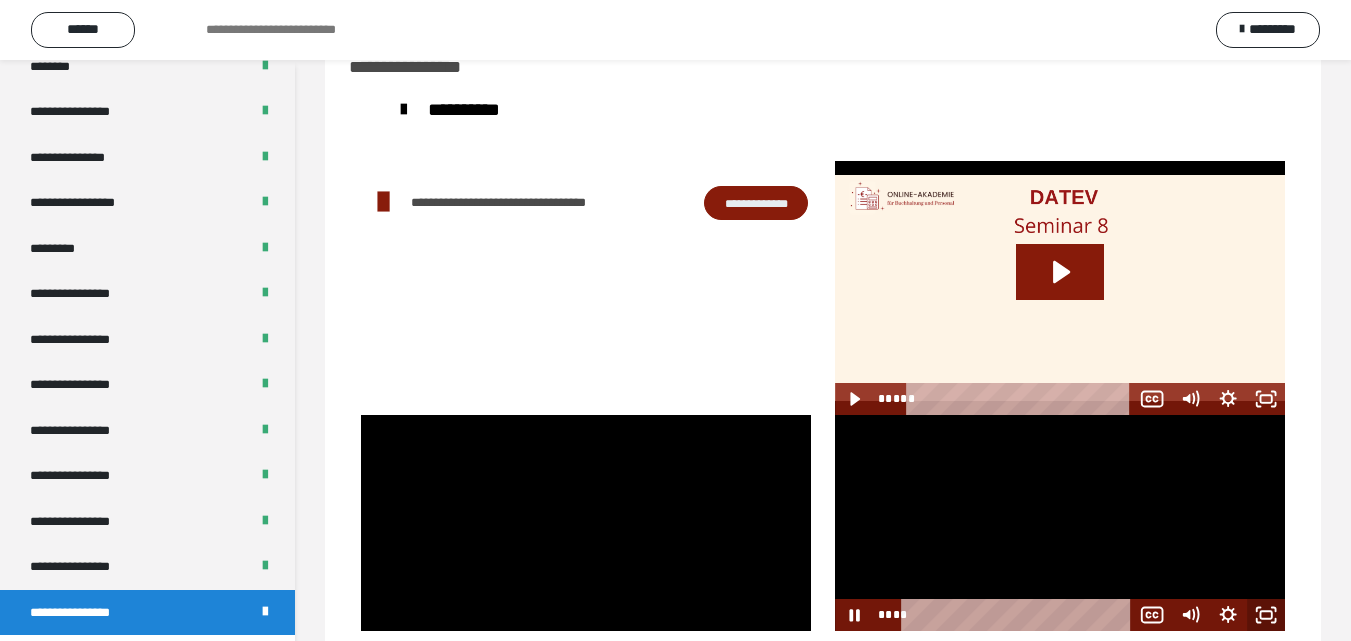 click 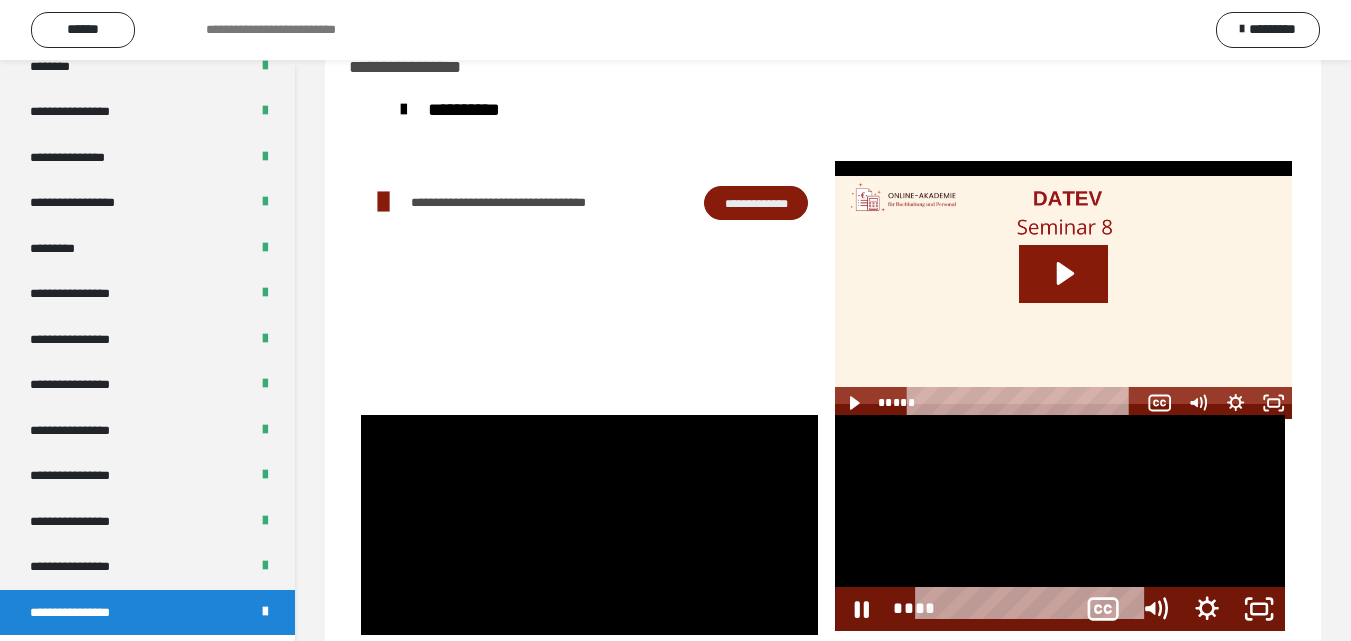 scroll, scrollTop: 2487, scrollLeft: 0, axis: vertical 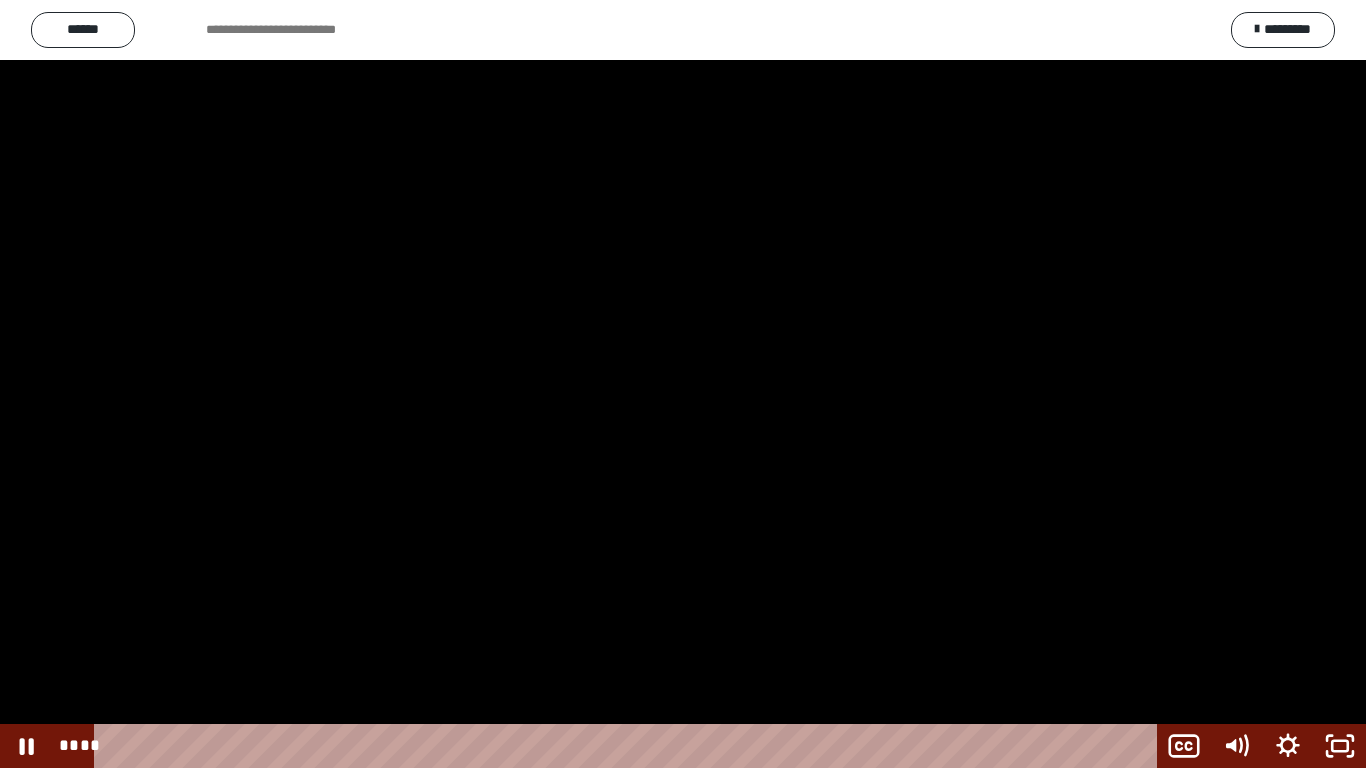 click at bounding box center (683, 384) 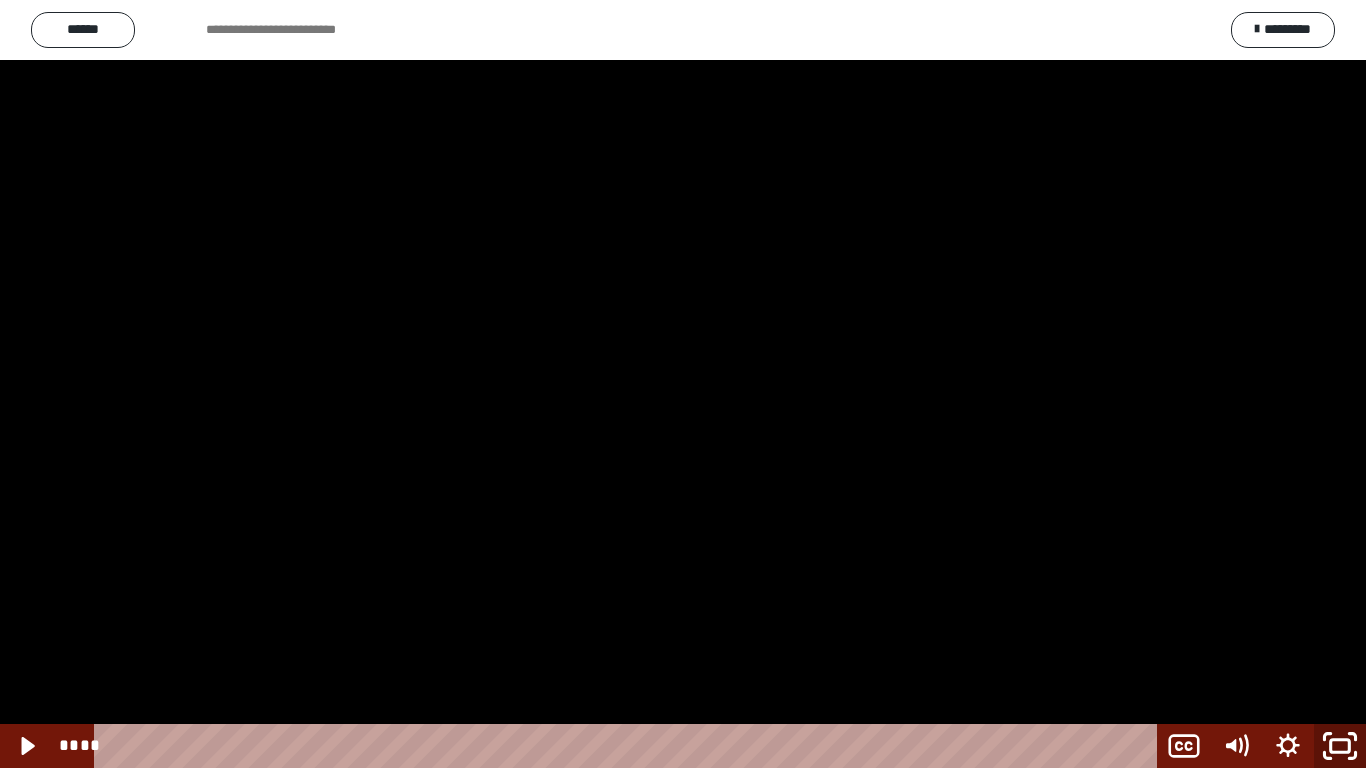 click 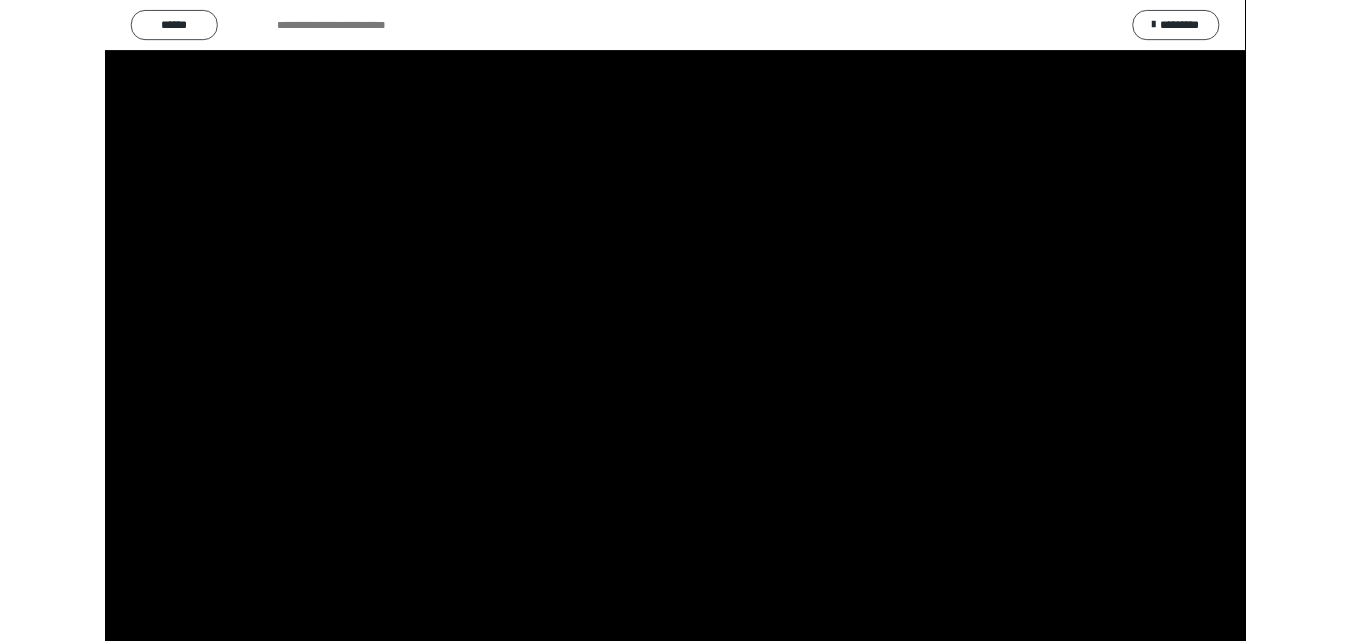scroll, scrollTop: 2614, scrollLeft: 0, axis: vertical 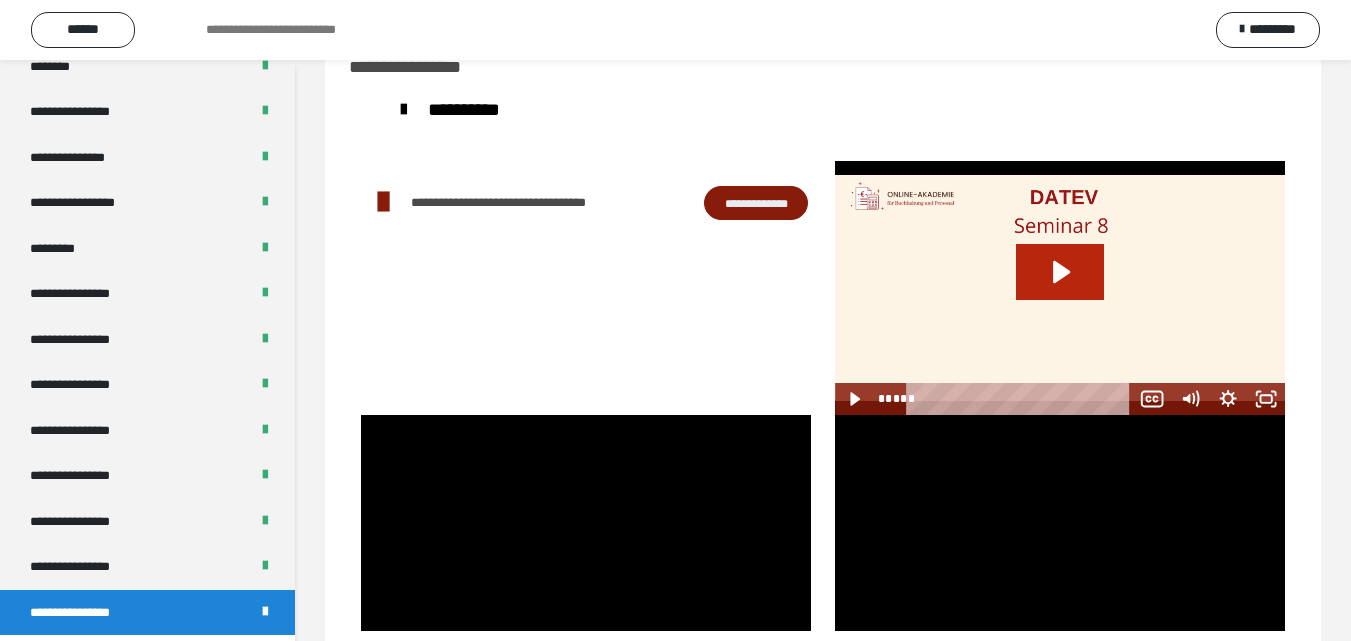 click 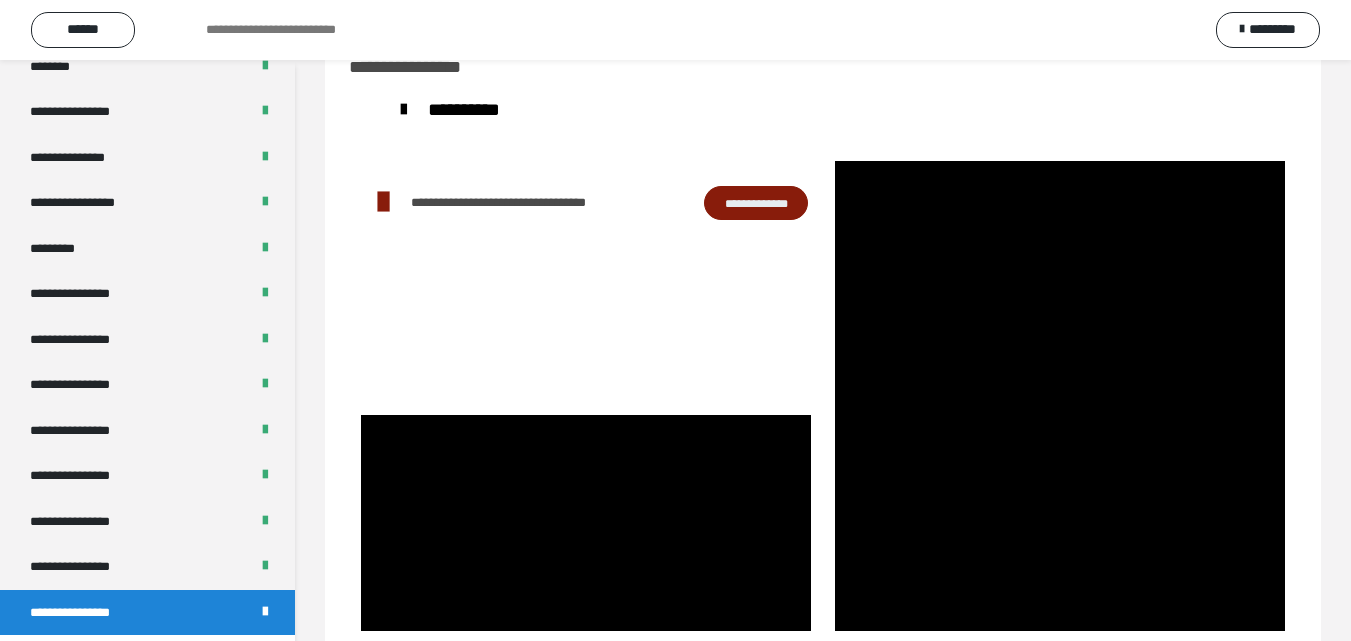 scroll, scrollTop: 104, scrollLeft: 0, axis: vertical 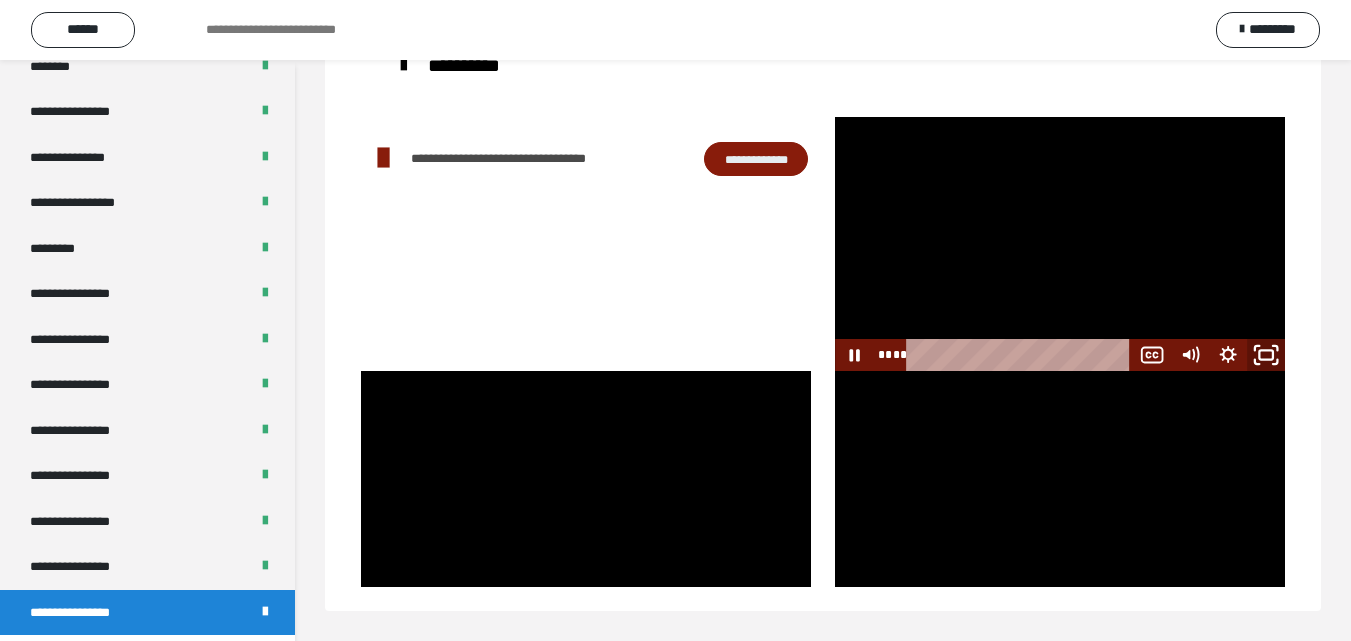 click 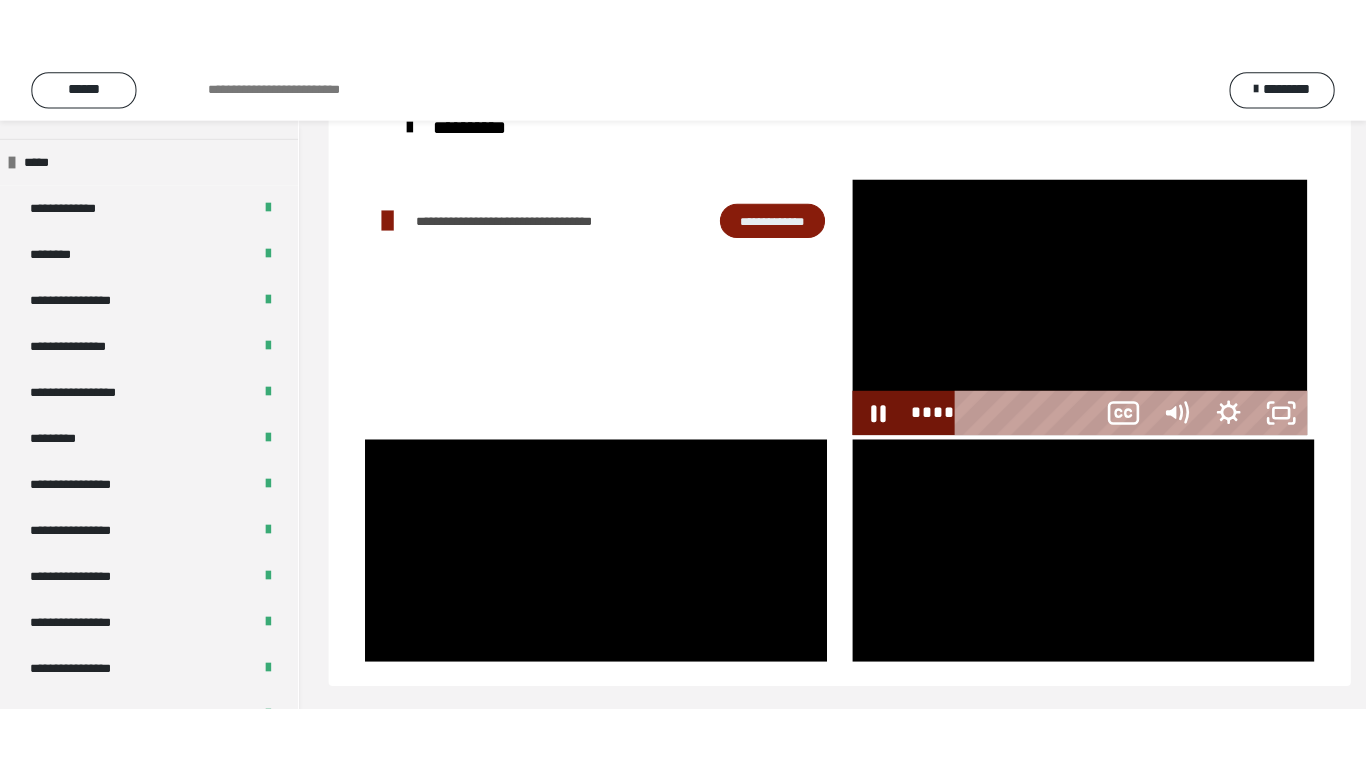 scroll, scrollTop: 60, scrollLeft: 0, axis: vertical 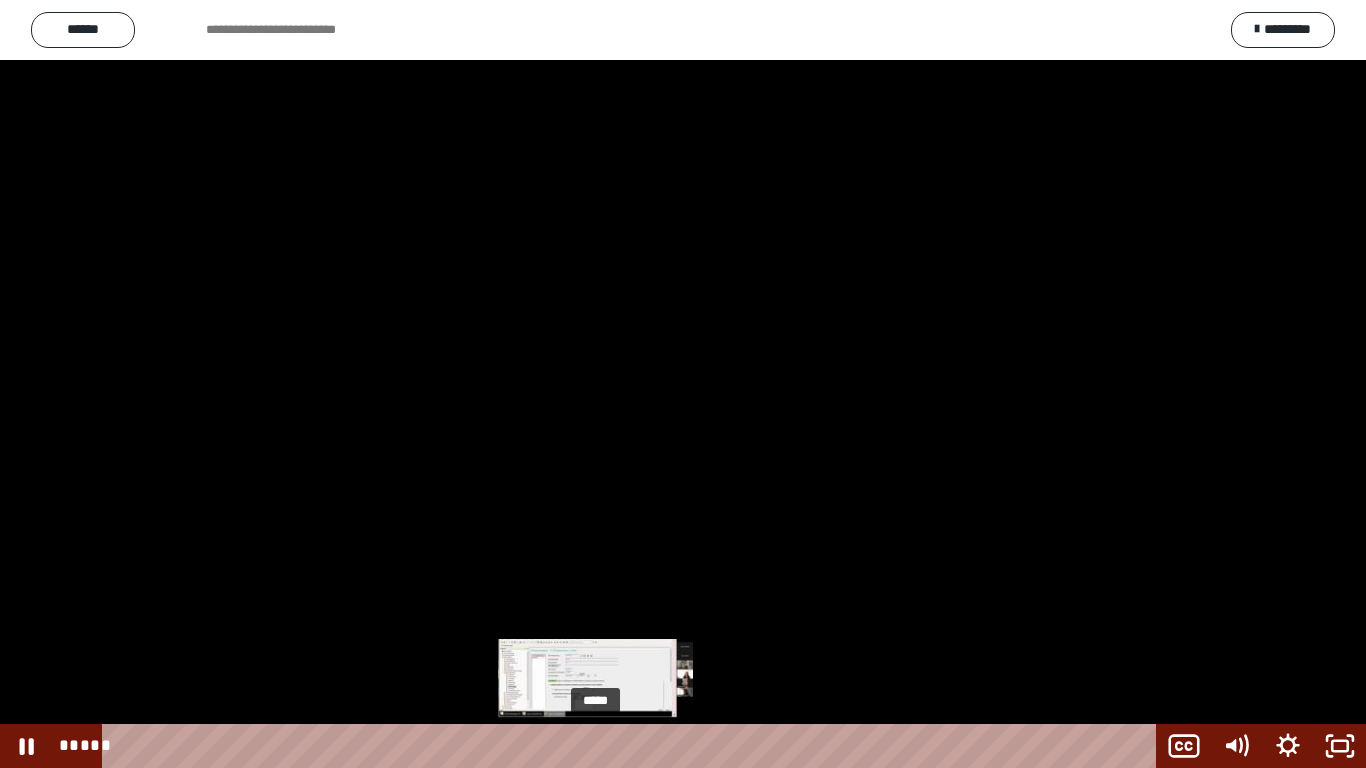 click on "*****" at bounding box center [633, 746] 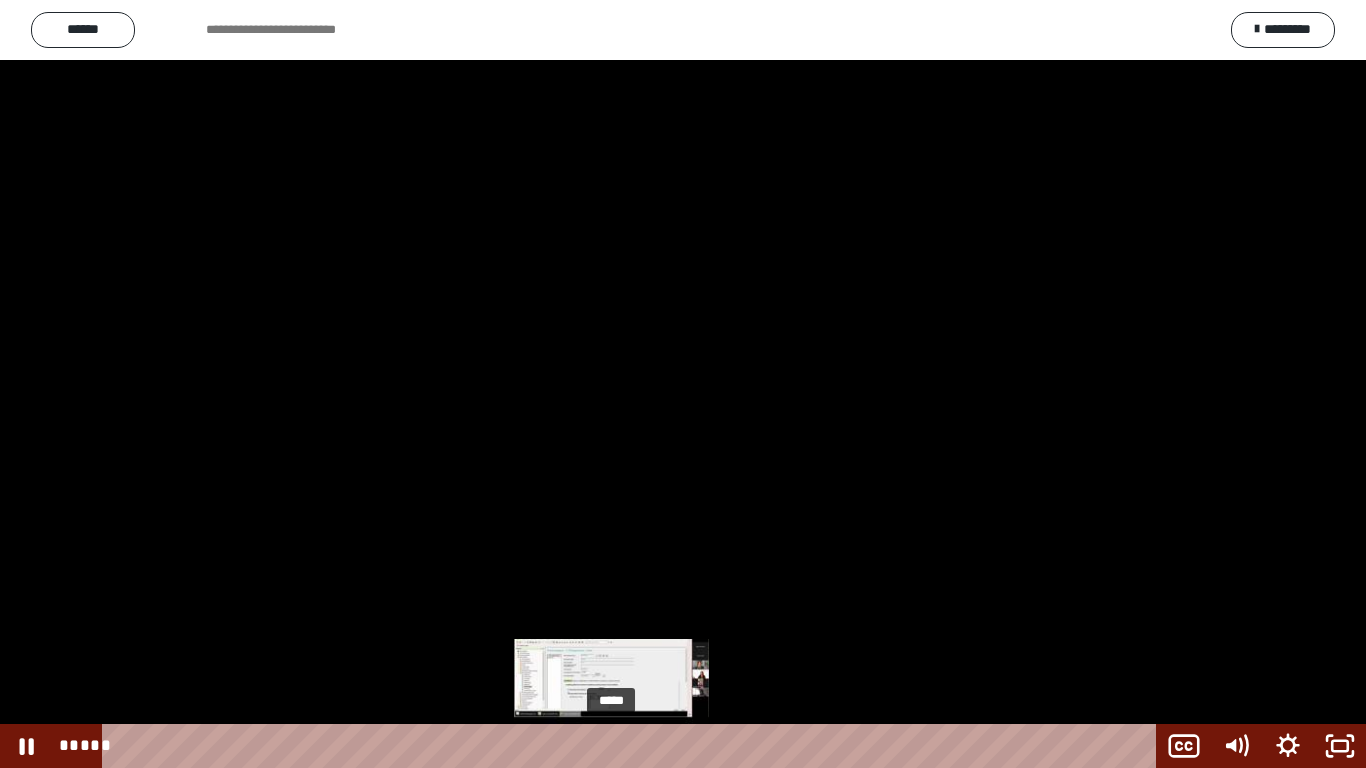 click on "*****" at bounding box center (633, 746) 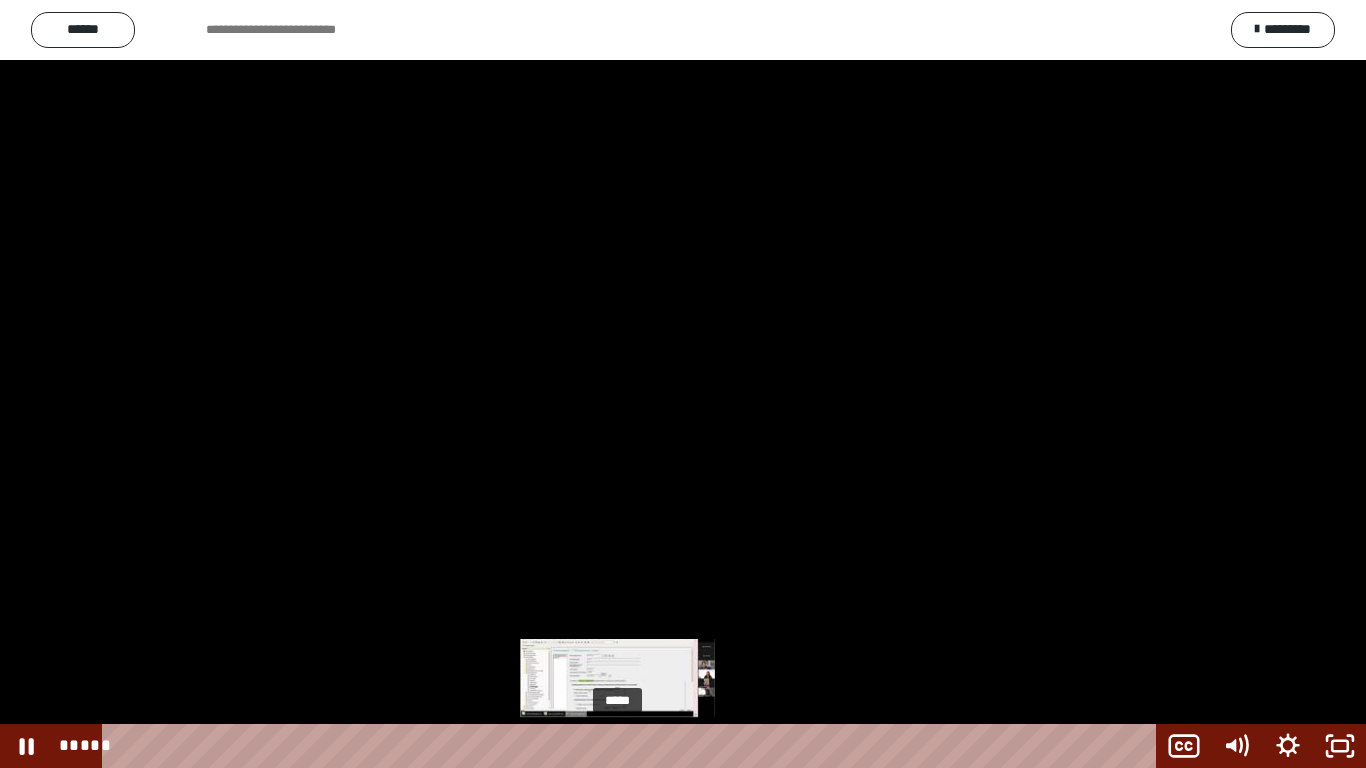 click at bounding box center (611, 746) 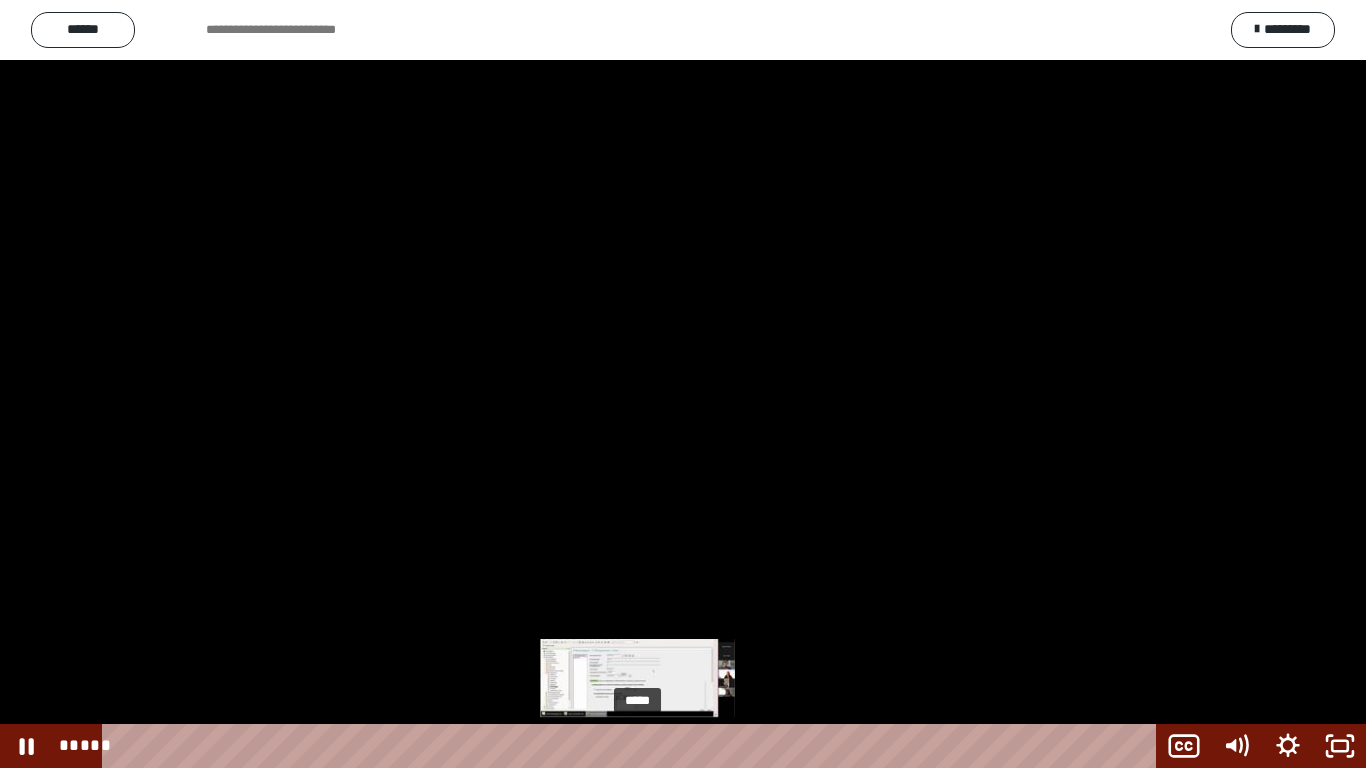 click on "*****" at bounding box center (633, 746) 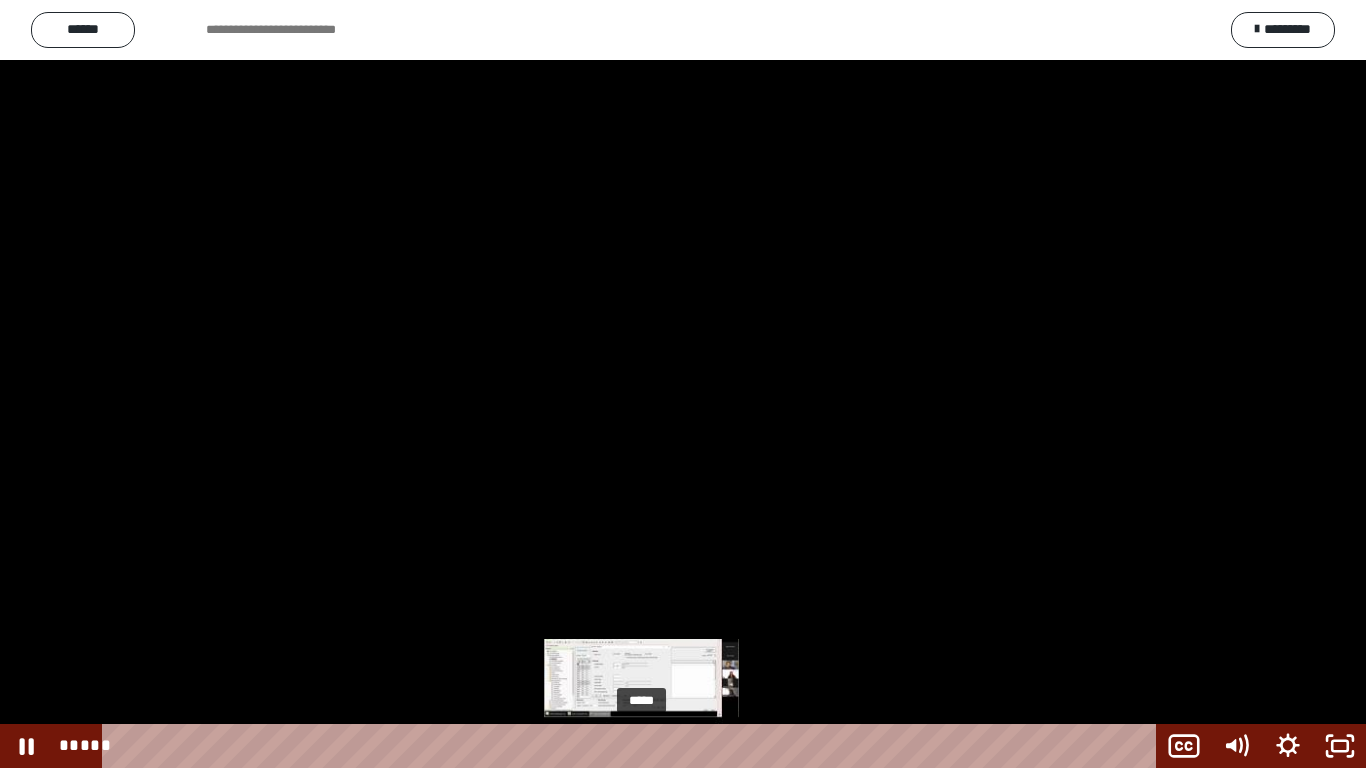 click at bounding box center (637, 746) 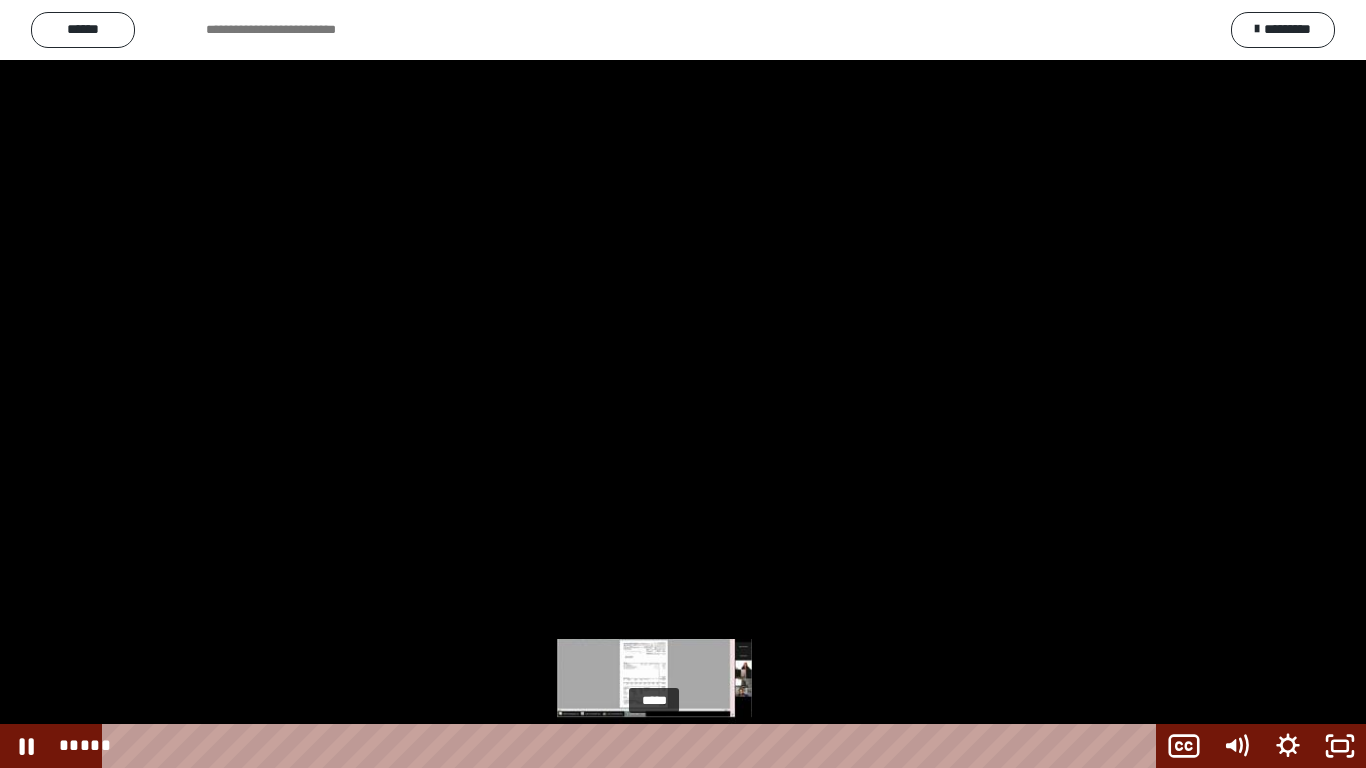 click on "*****" at bounding box center (633, 746) 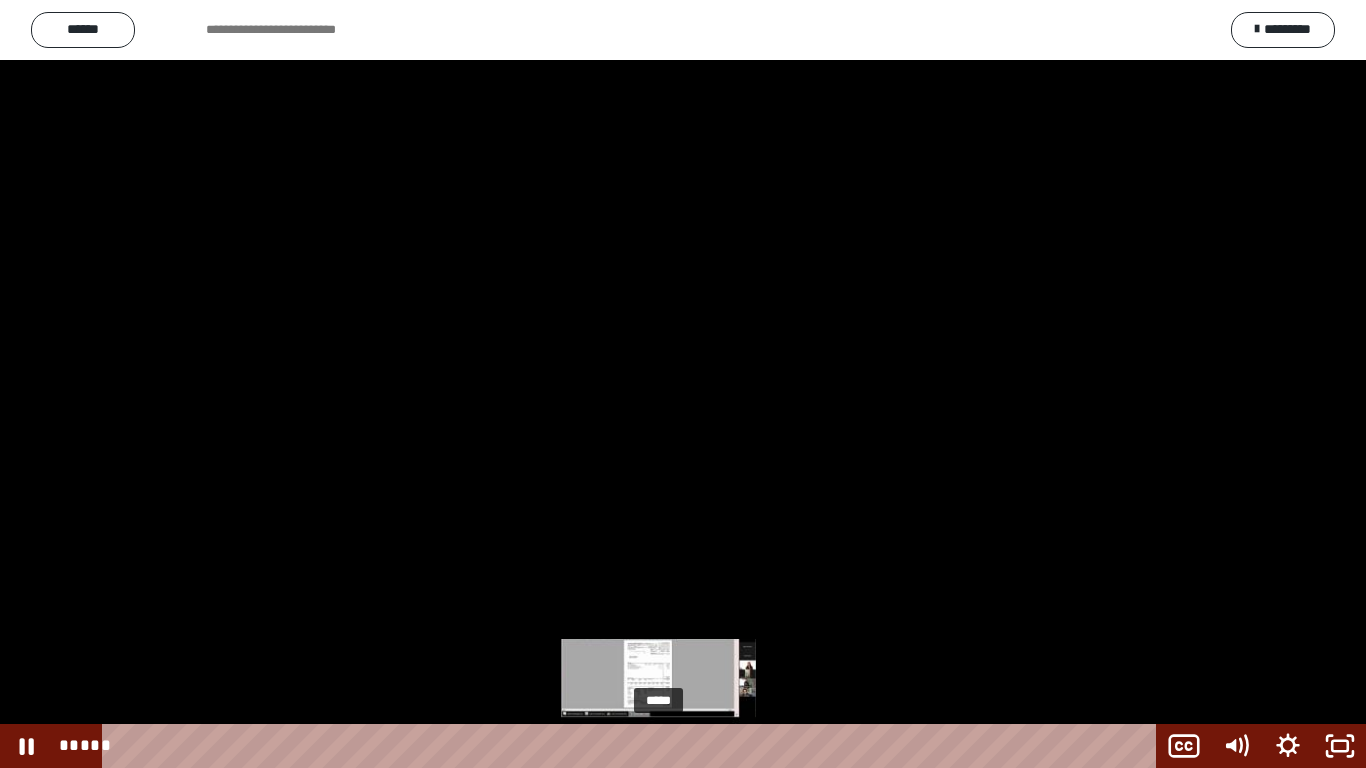 click at bounding box center (658, 746) 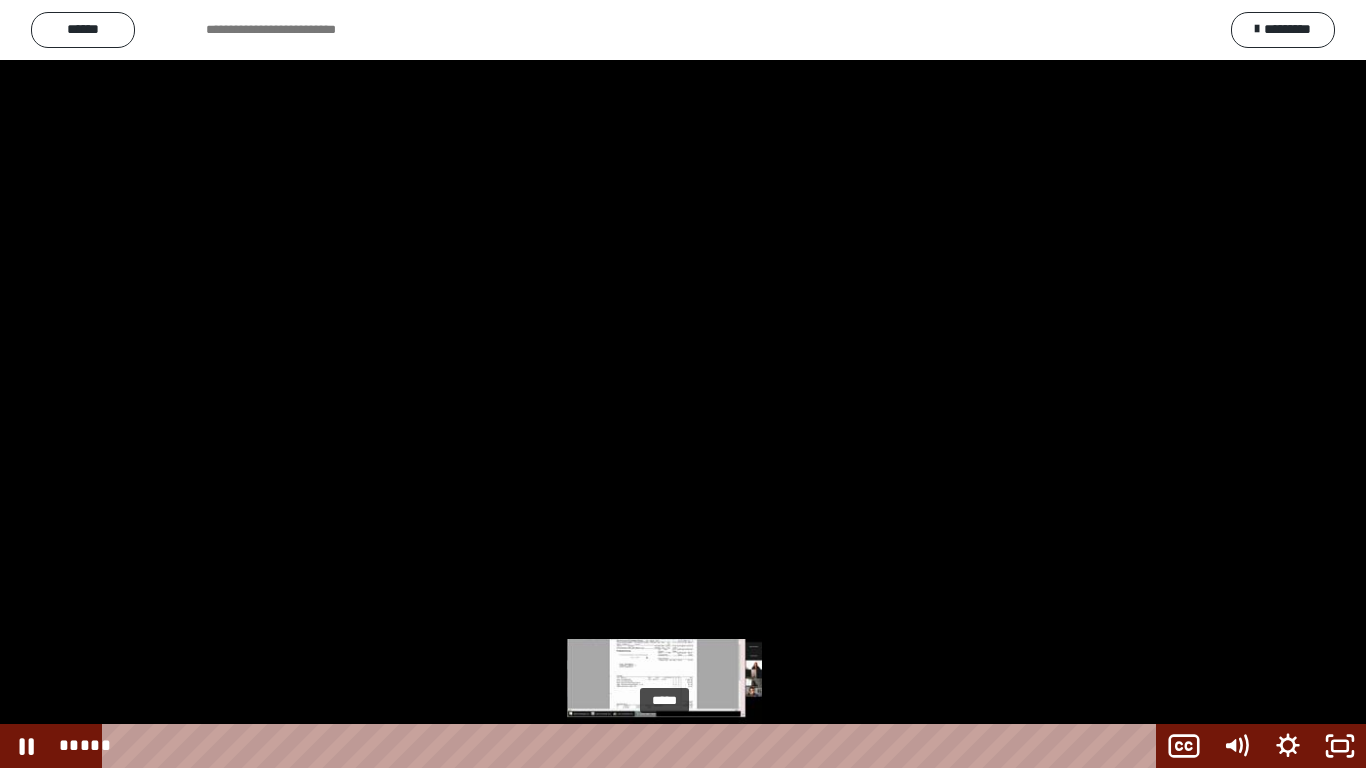 click at bounding box center (659, 746) 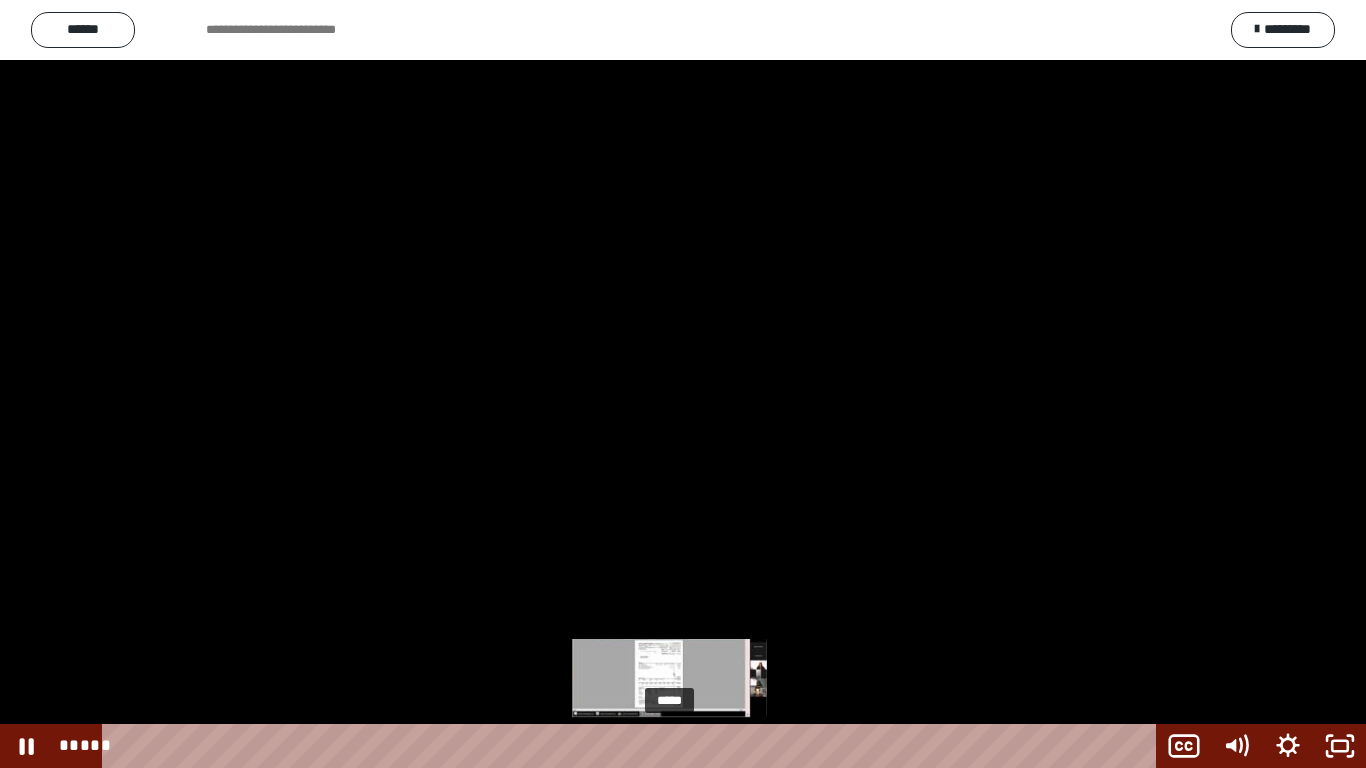 click at bounding box center [664, 746] 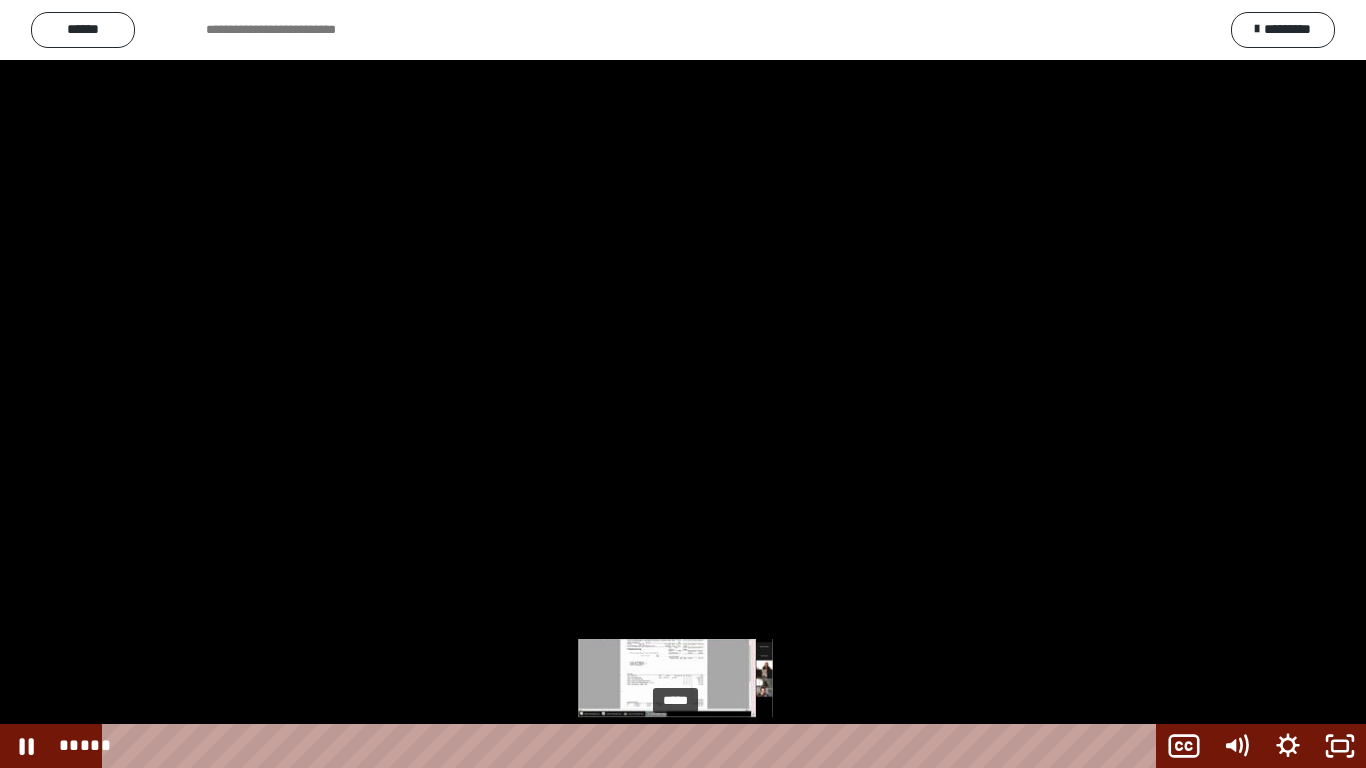 click at bounding box center (675, 746) 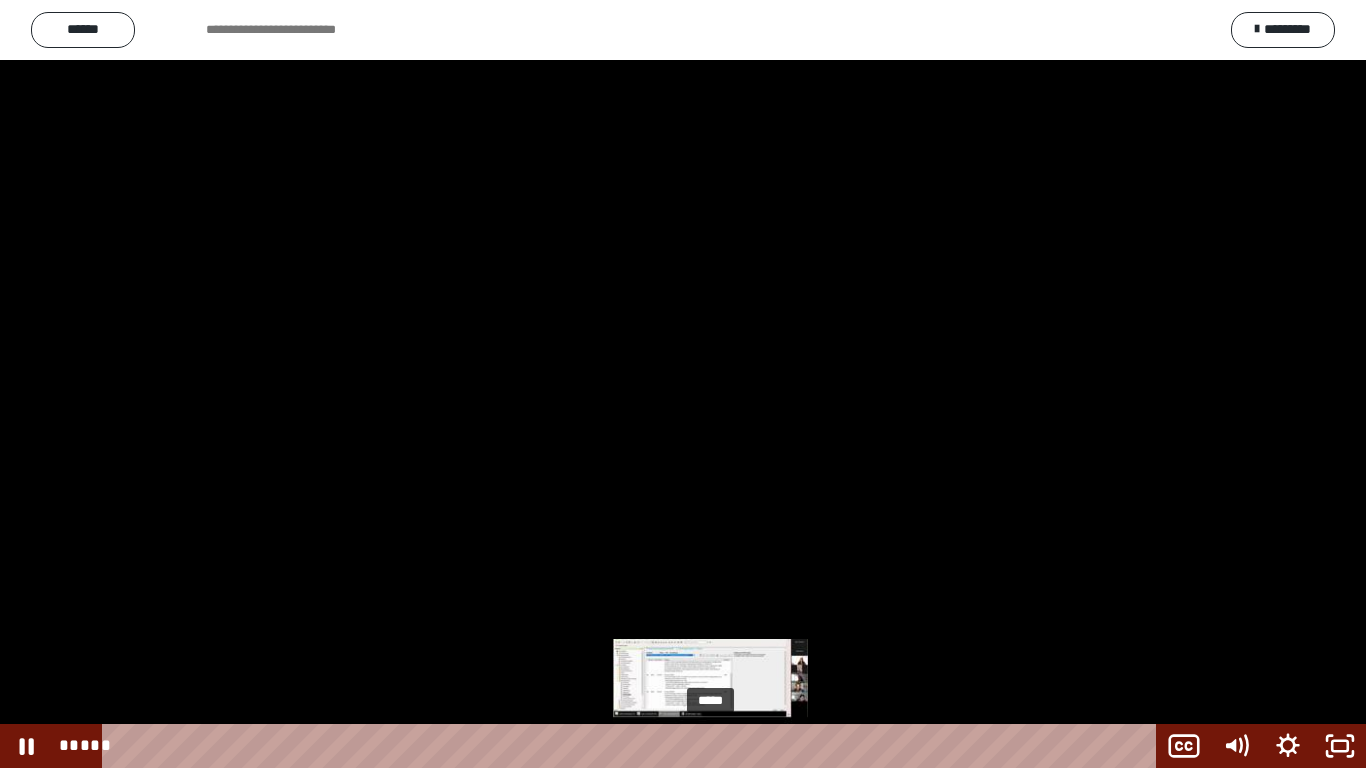 click on "*****" at bounding box center [633, 746] 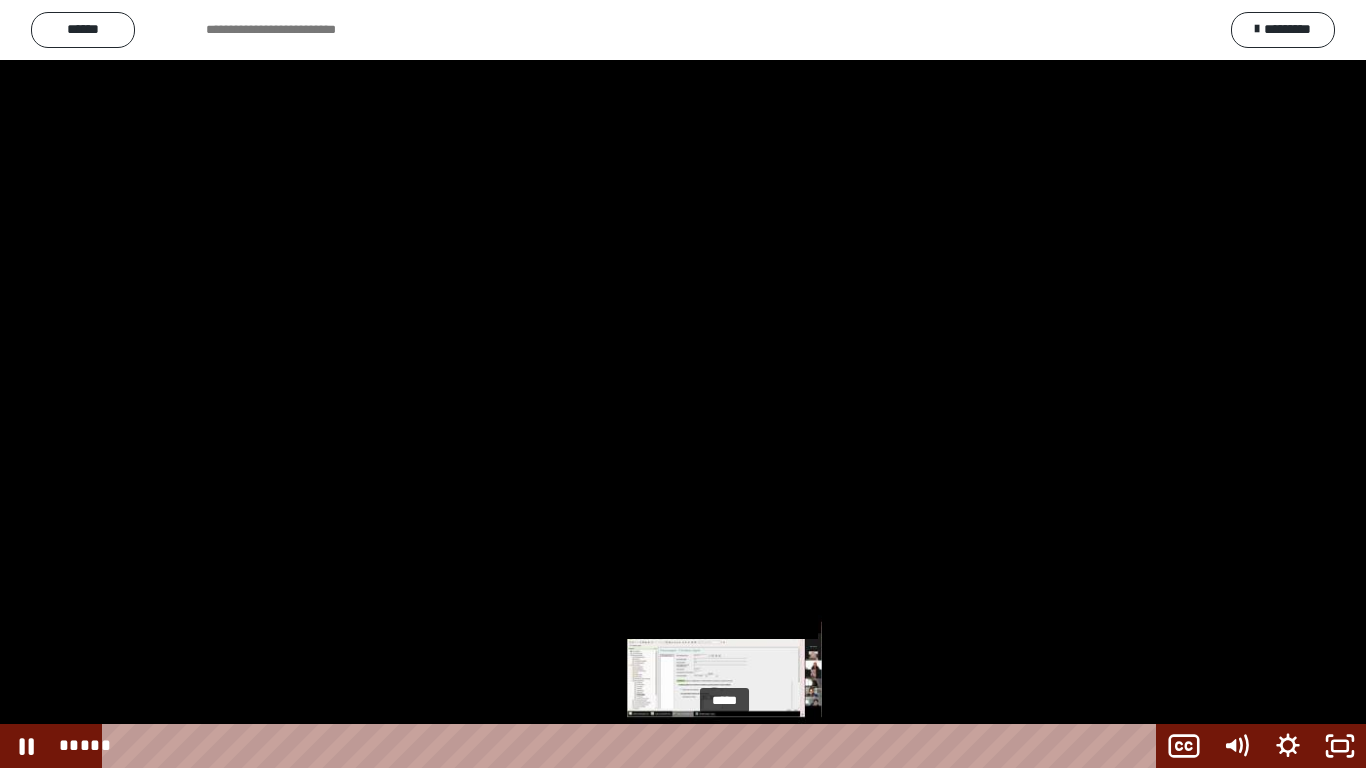 click on "*****" at bounding box center [633, 746] 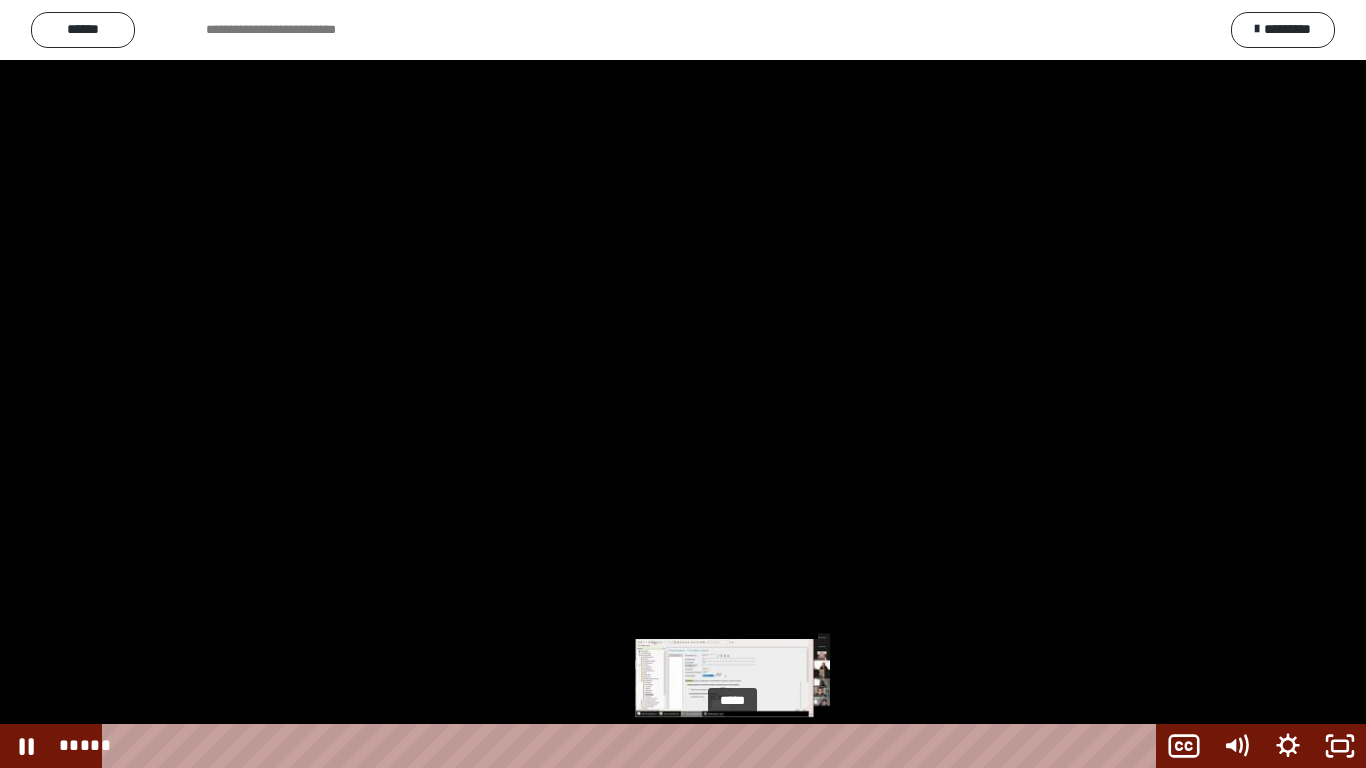 click at bounding box center (732, 746) 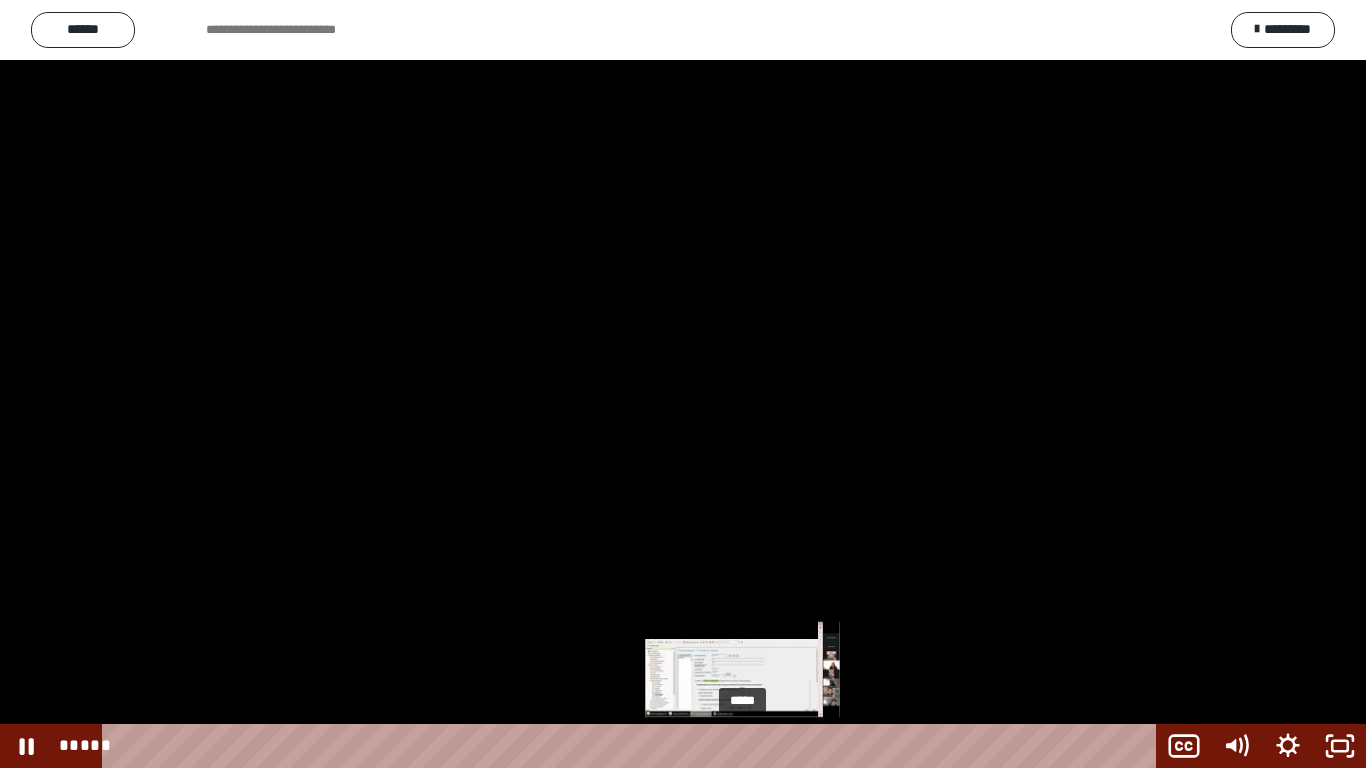 click on "*****" at bounding box center (633, 746) 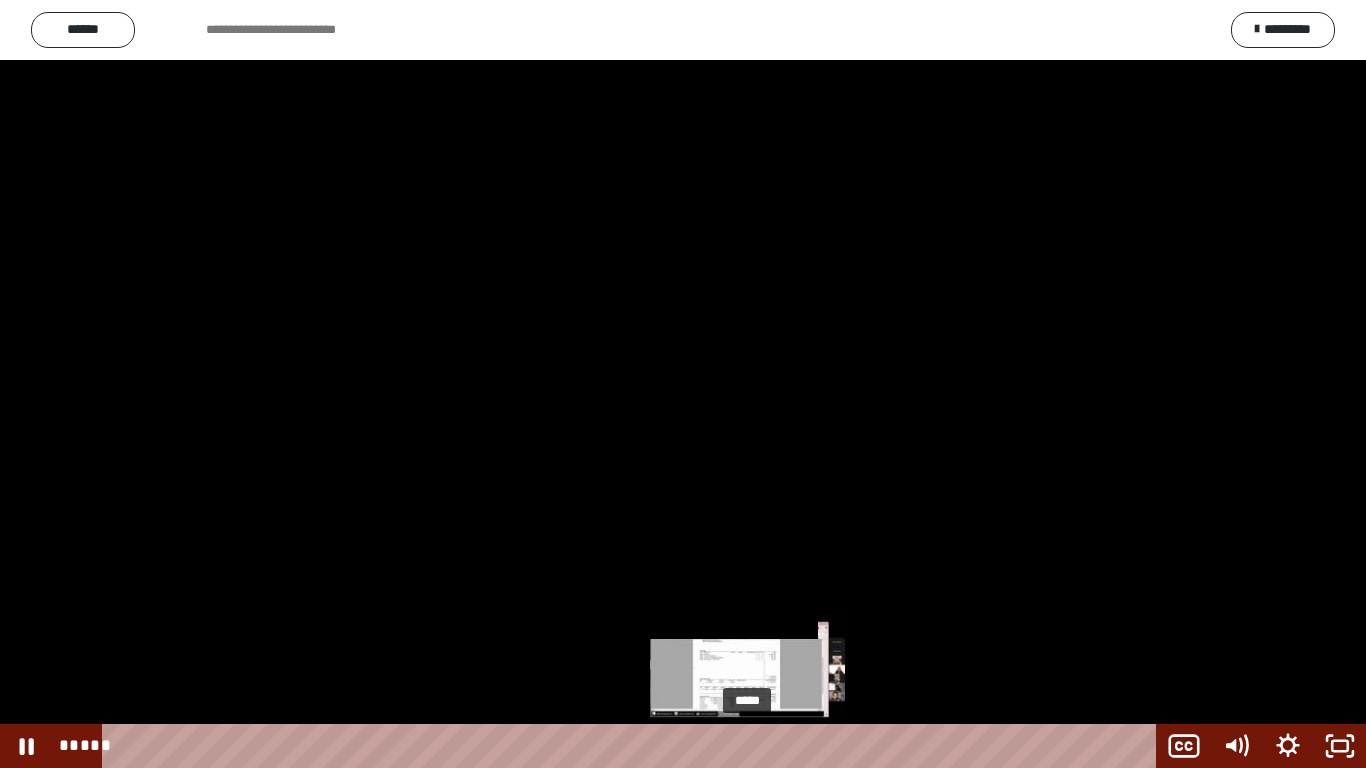 click at bounding box center (744, 746) 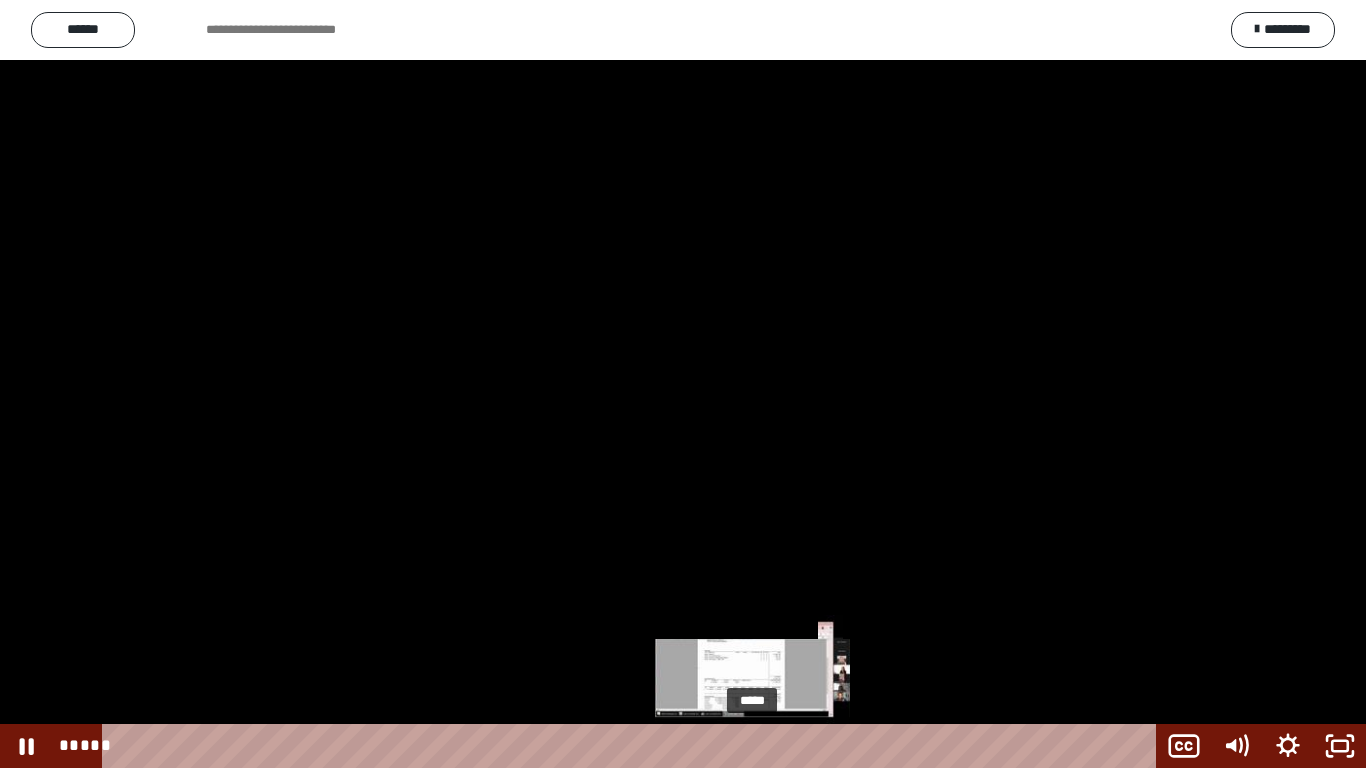 click at bounding box center [752, 746] 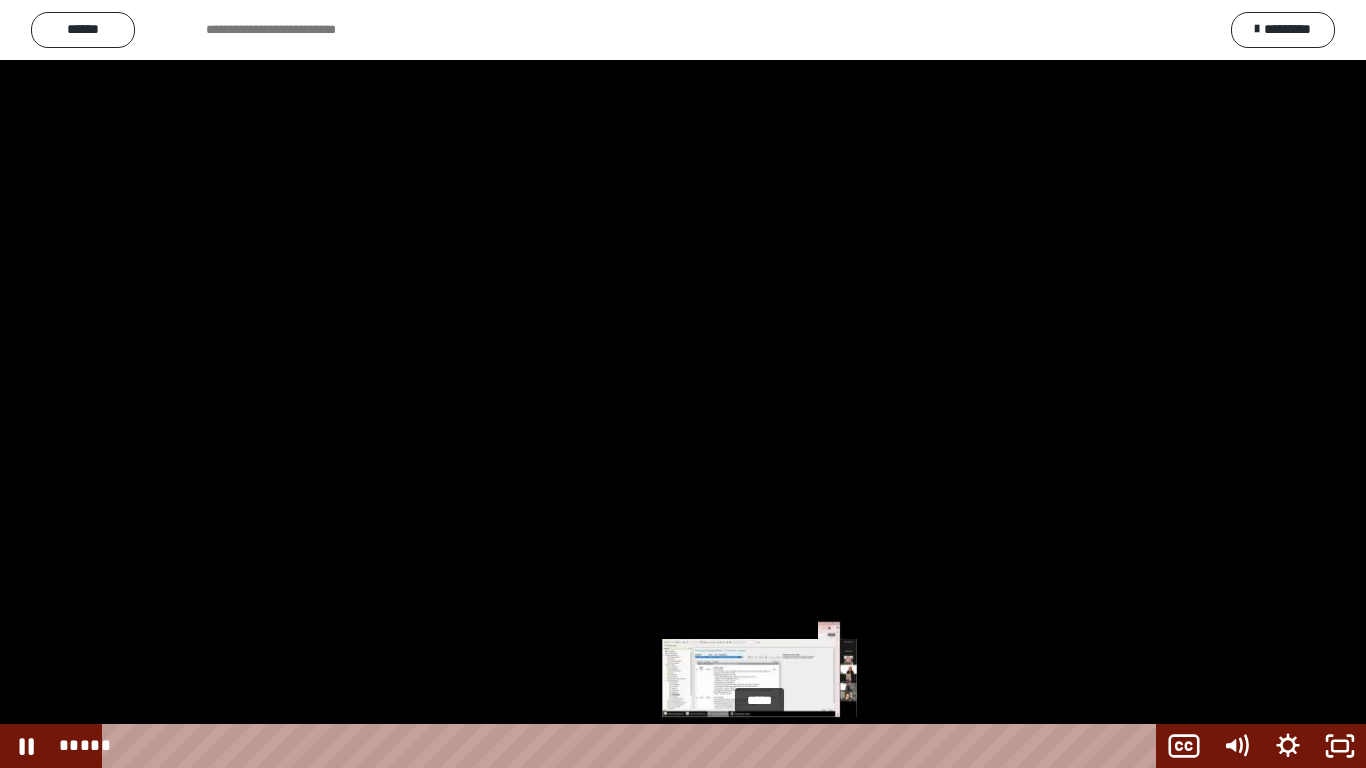 click on "*****" at bounding box center (633, 746) 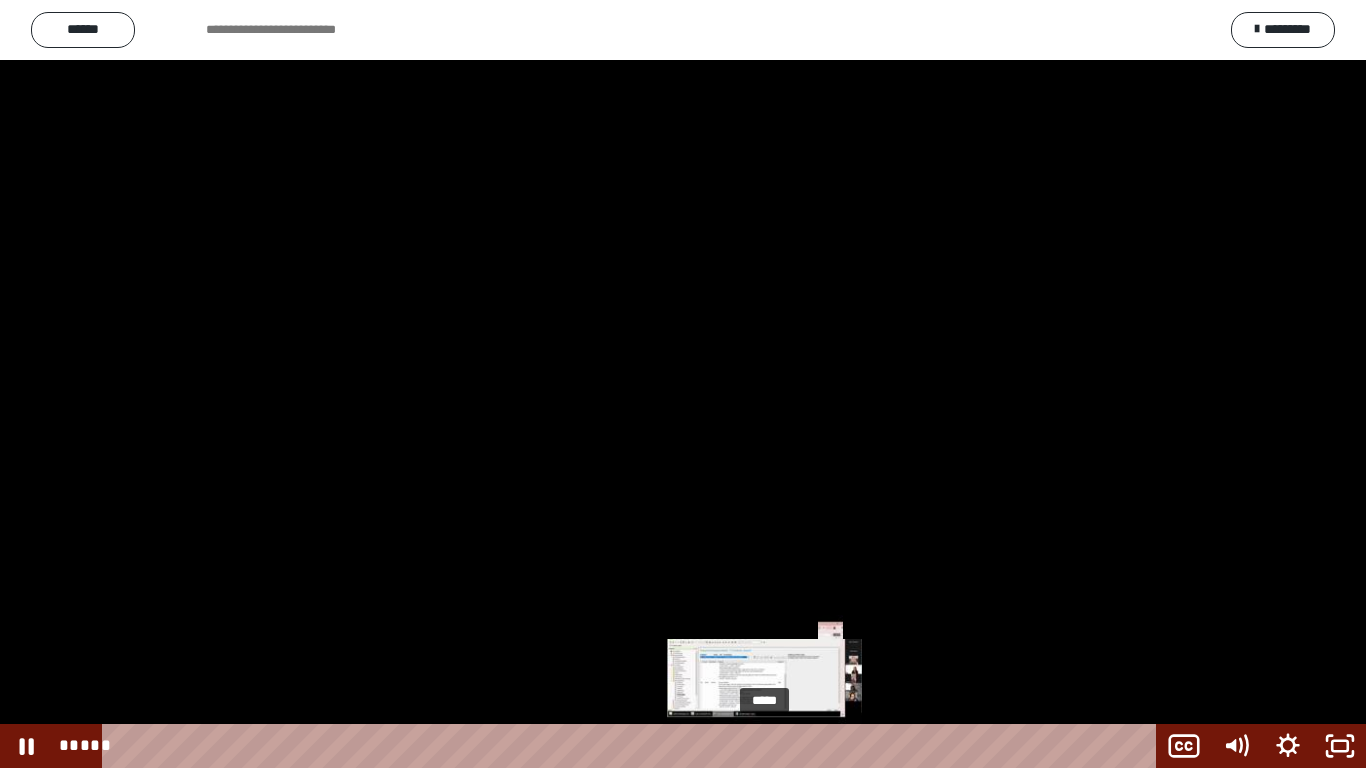 click at bounding box center [764, 746] 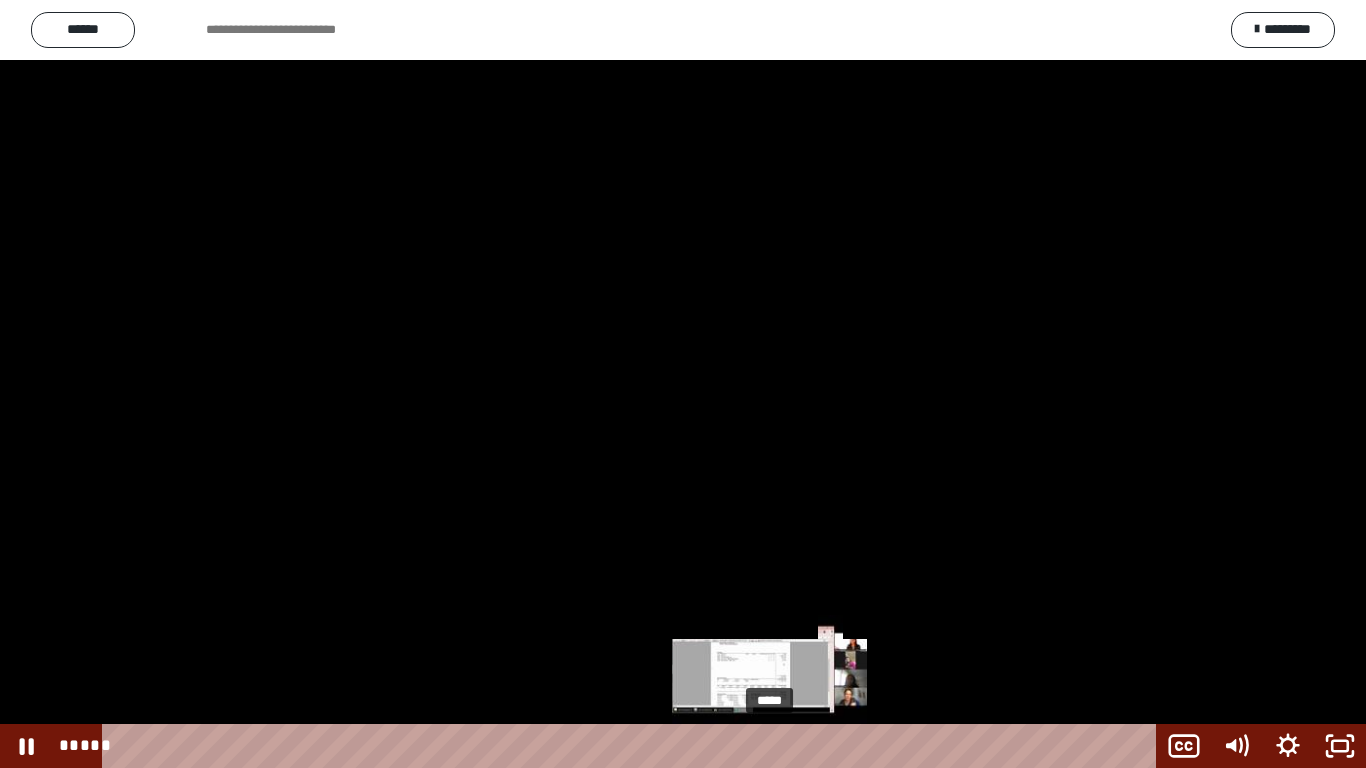 click at bounding box center [765, 746] 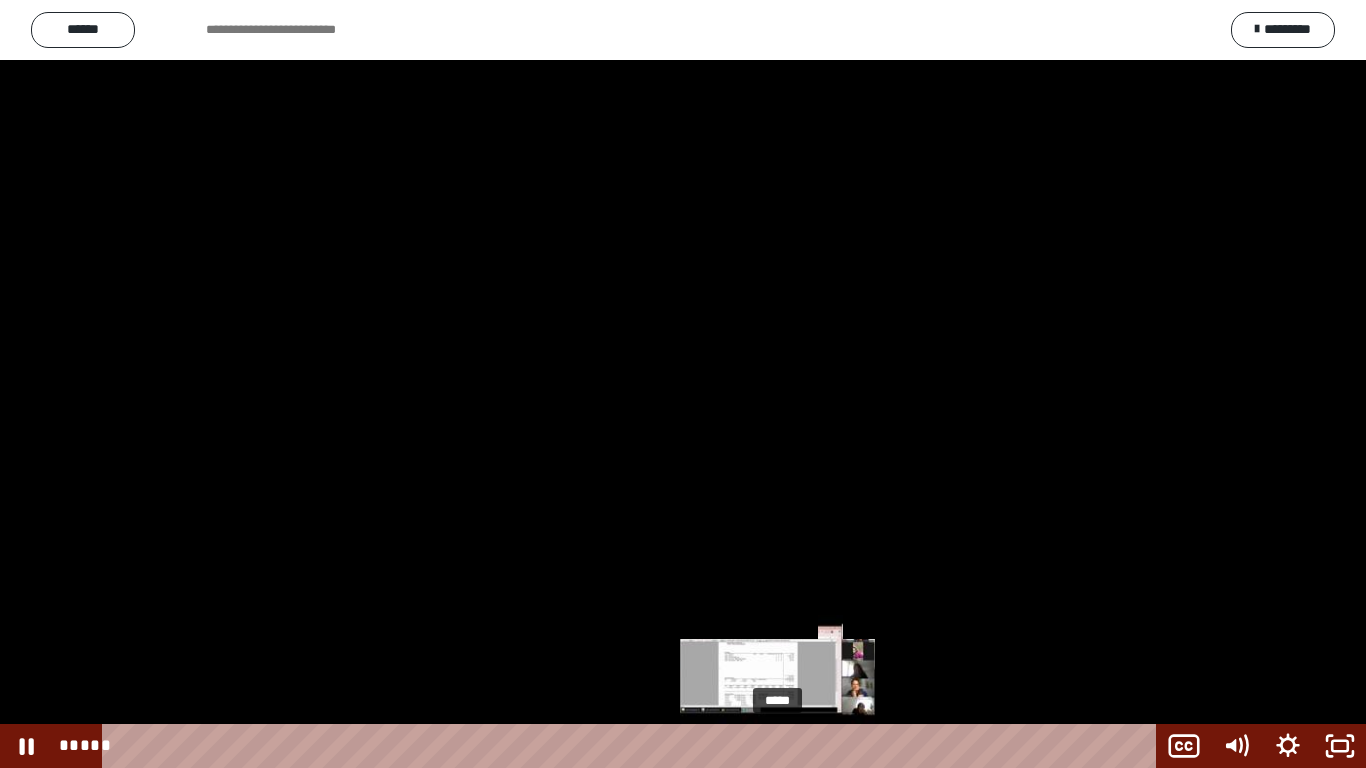 click on "*****" at bounding box center [633, 746] 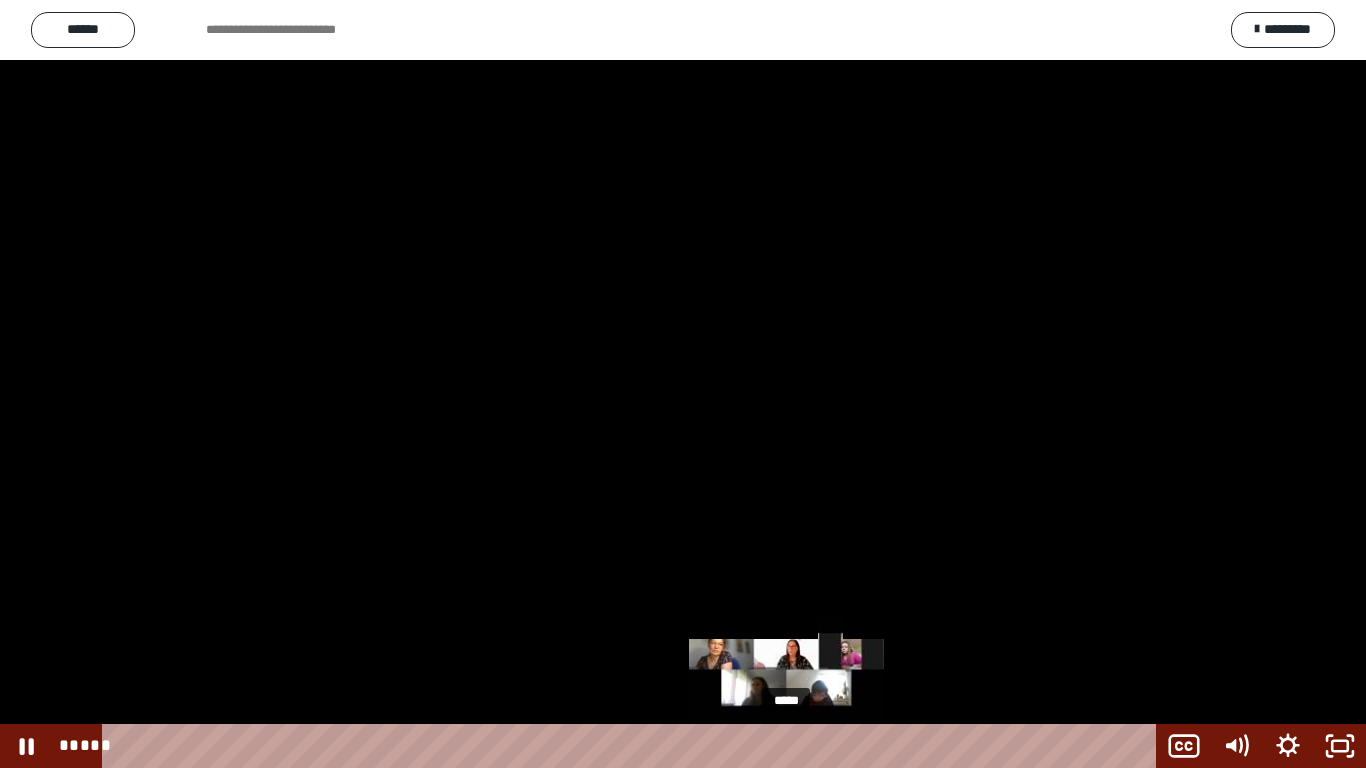 click on "*****" at bounding box center (633, 746) 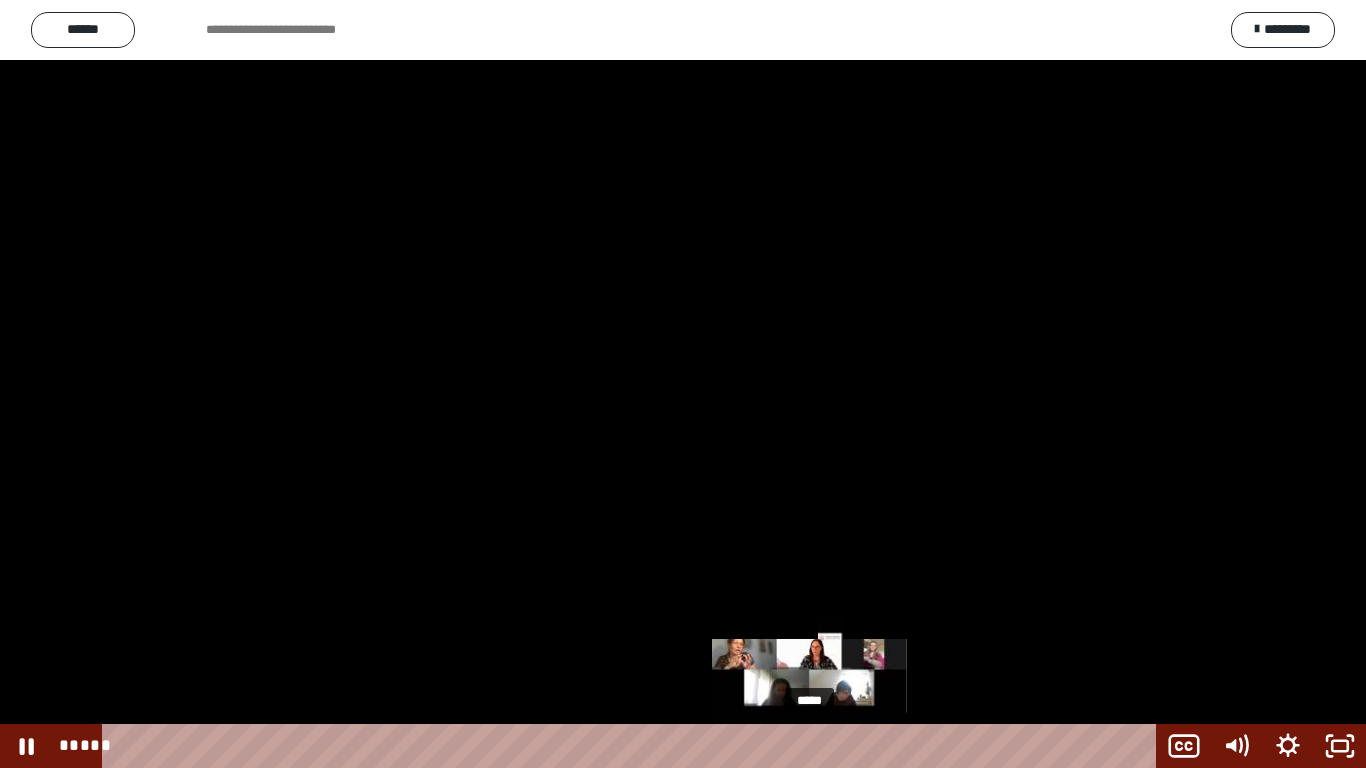 click on "*****" at bounding box center [633, 746] 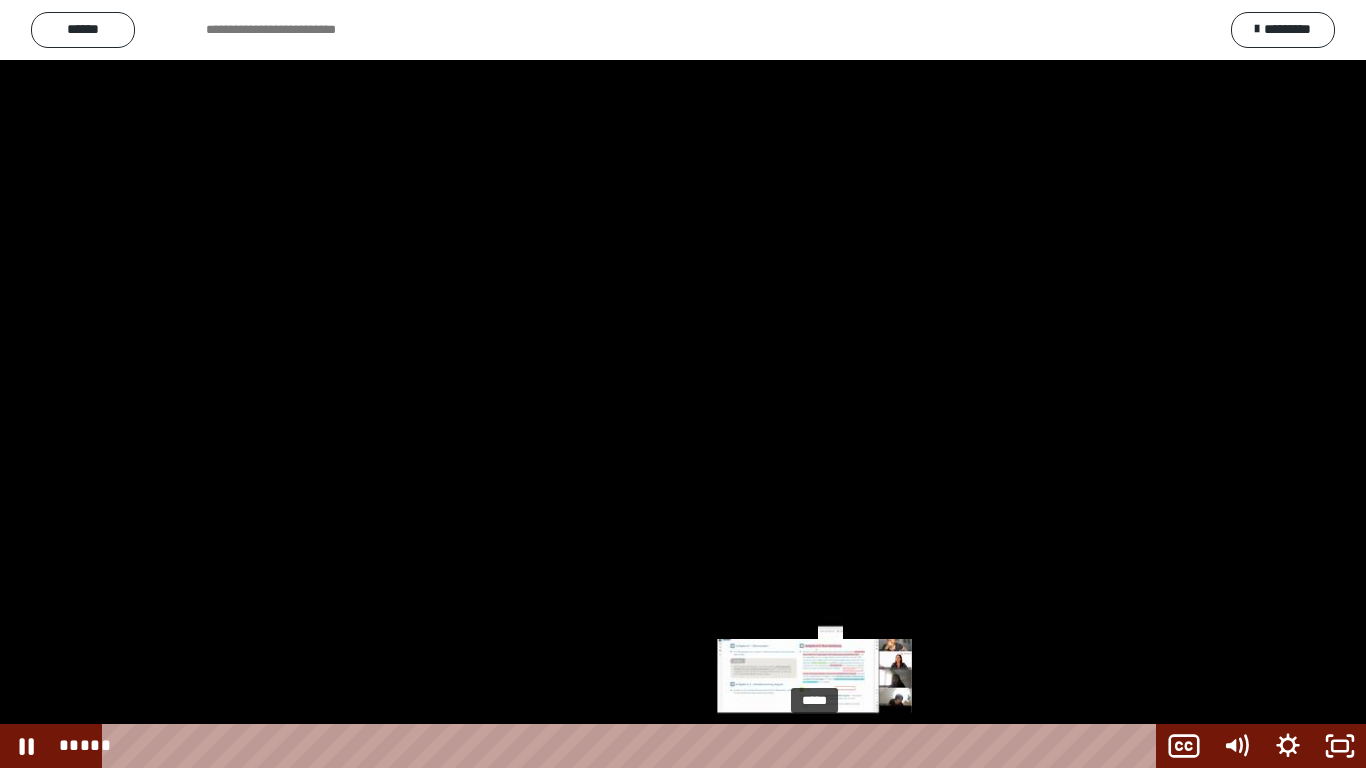 click at bounding box center [810, 746] 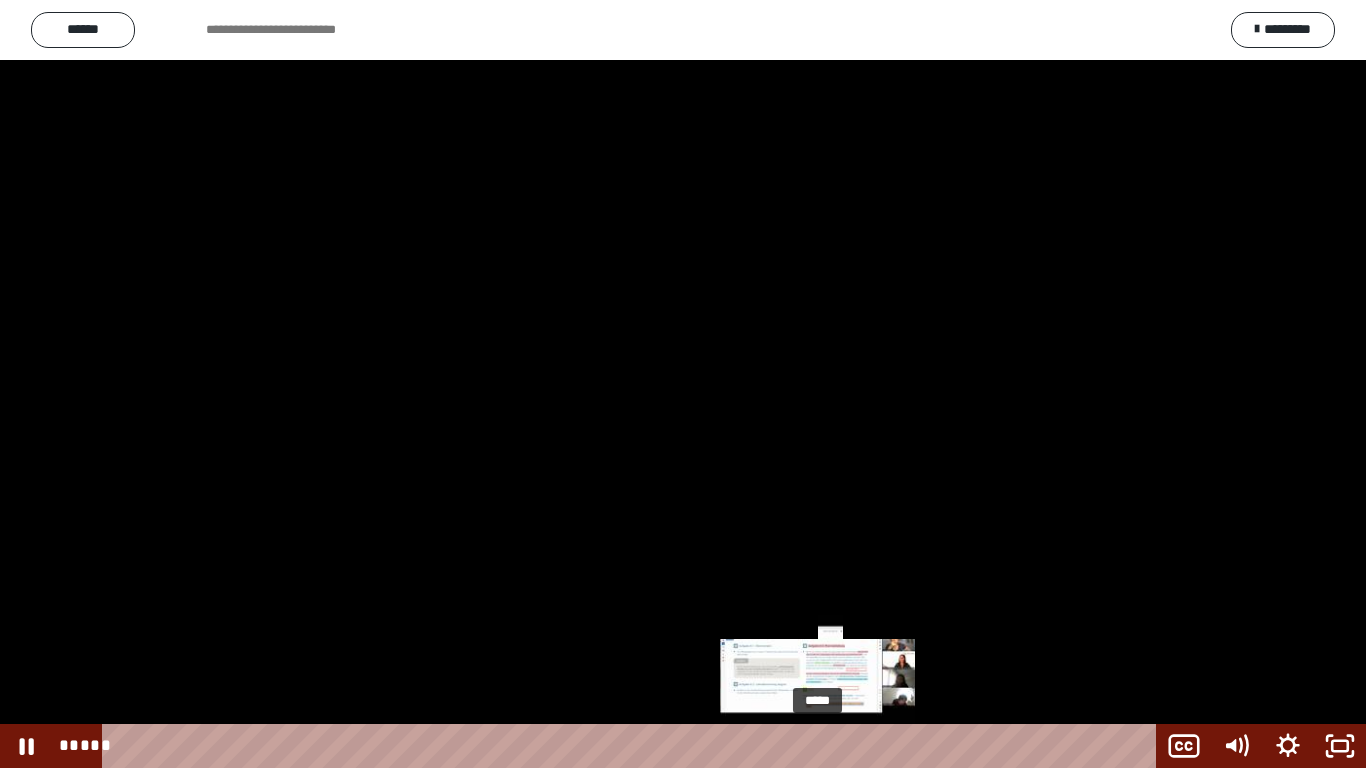click at bounding box center (815, 746) 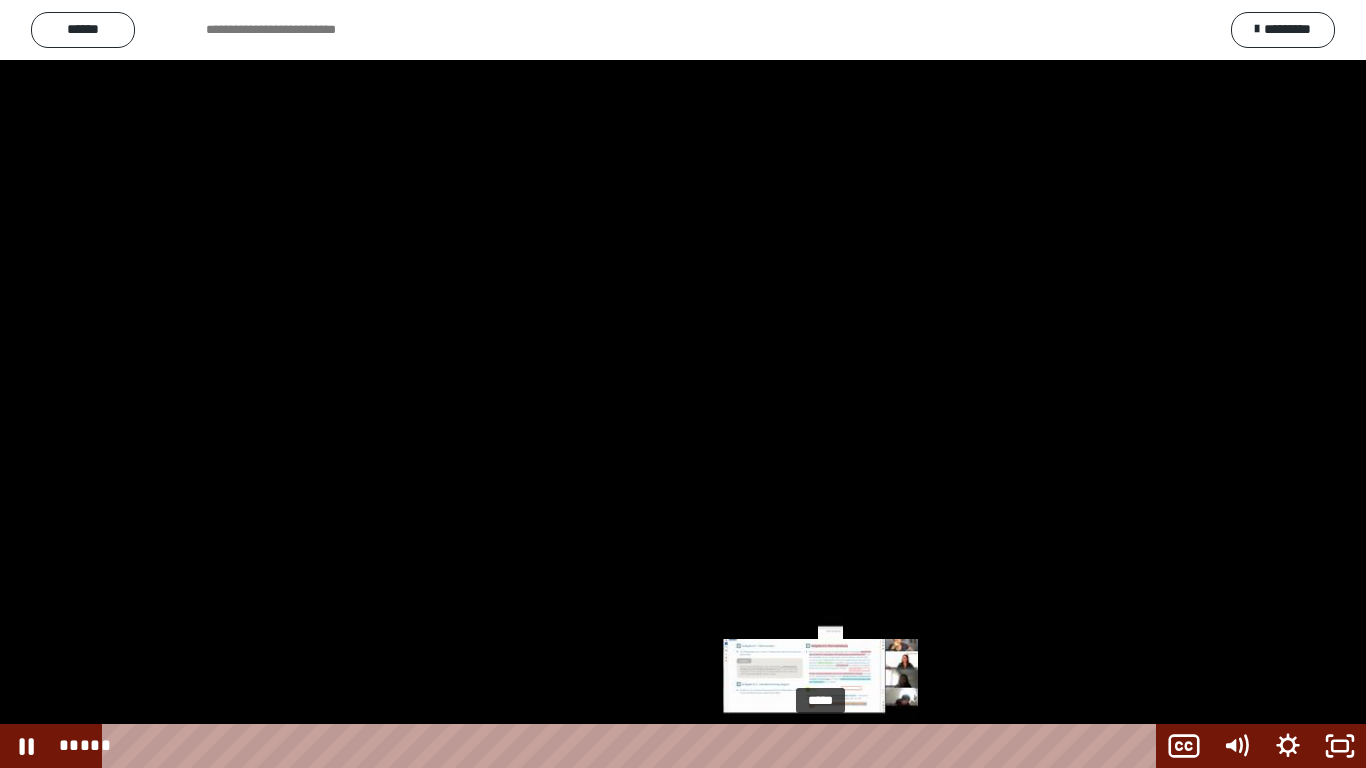 click at bounding box center (820, 746) 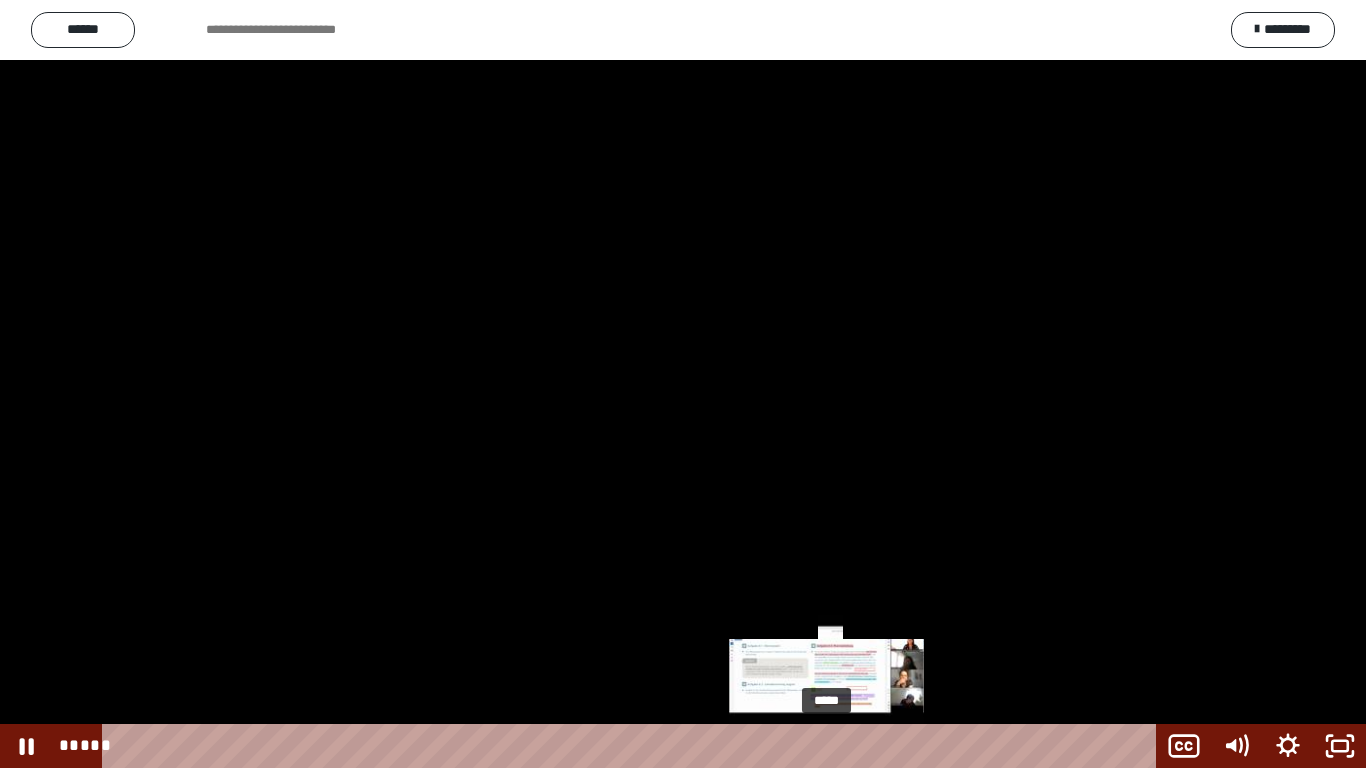 click on "*****" at bounding box center [633, 746] 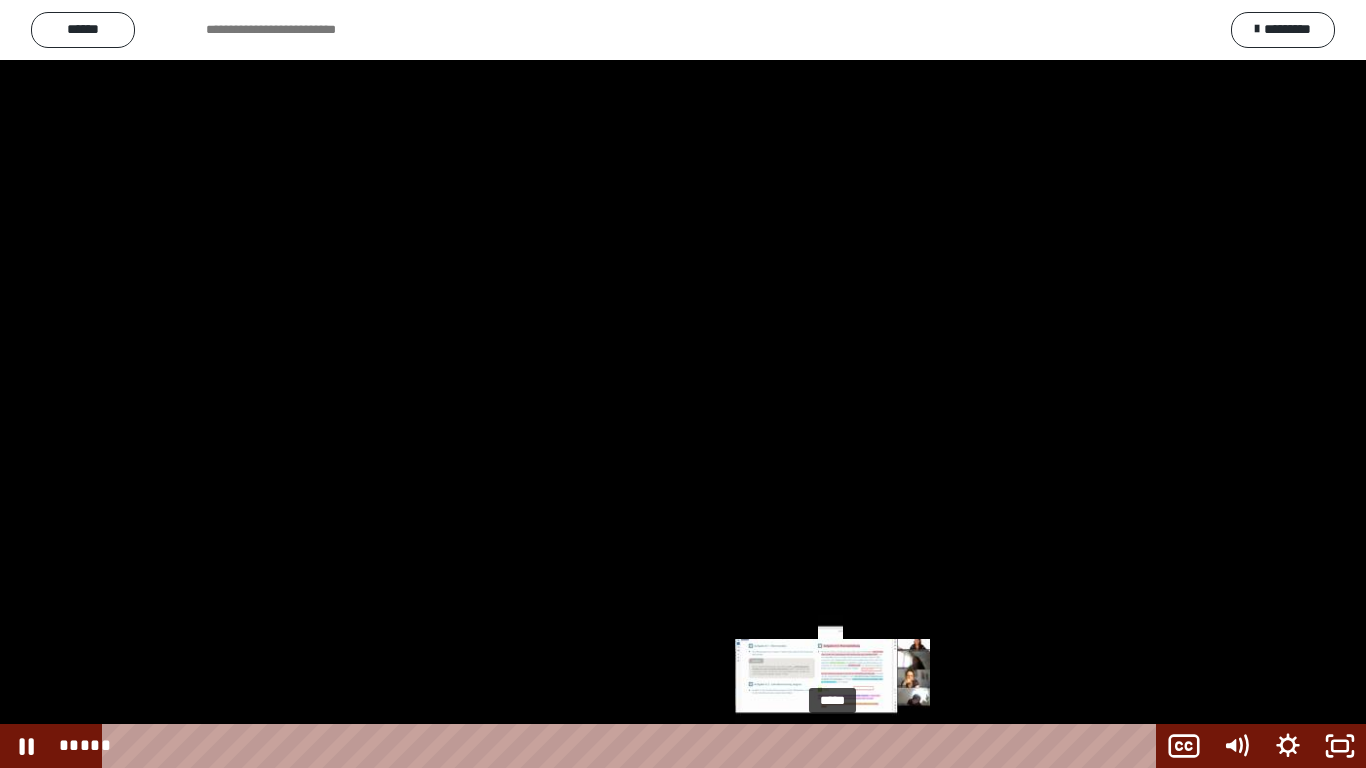 click on "*****" at bounding box center (633, 746) 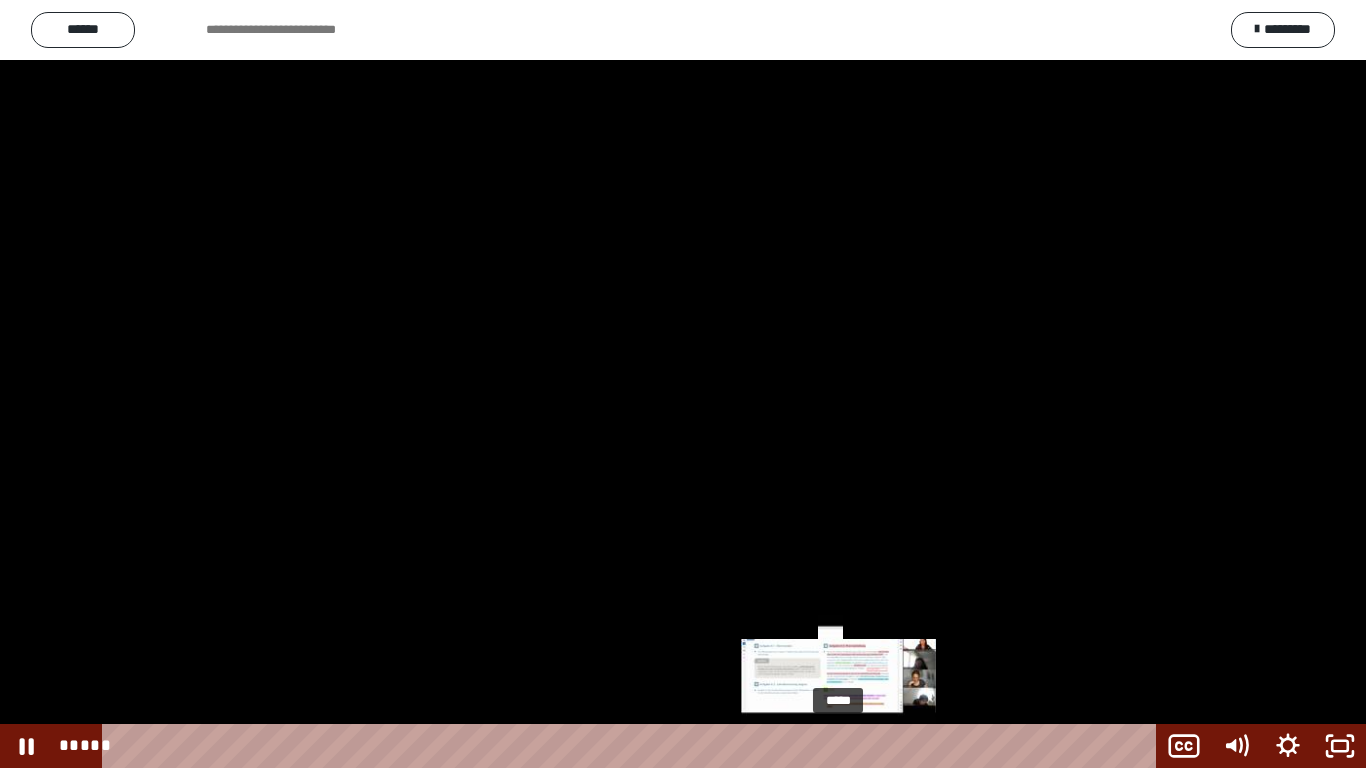 click on "*****" at bounding box center [633, 746] 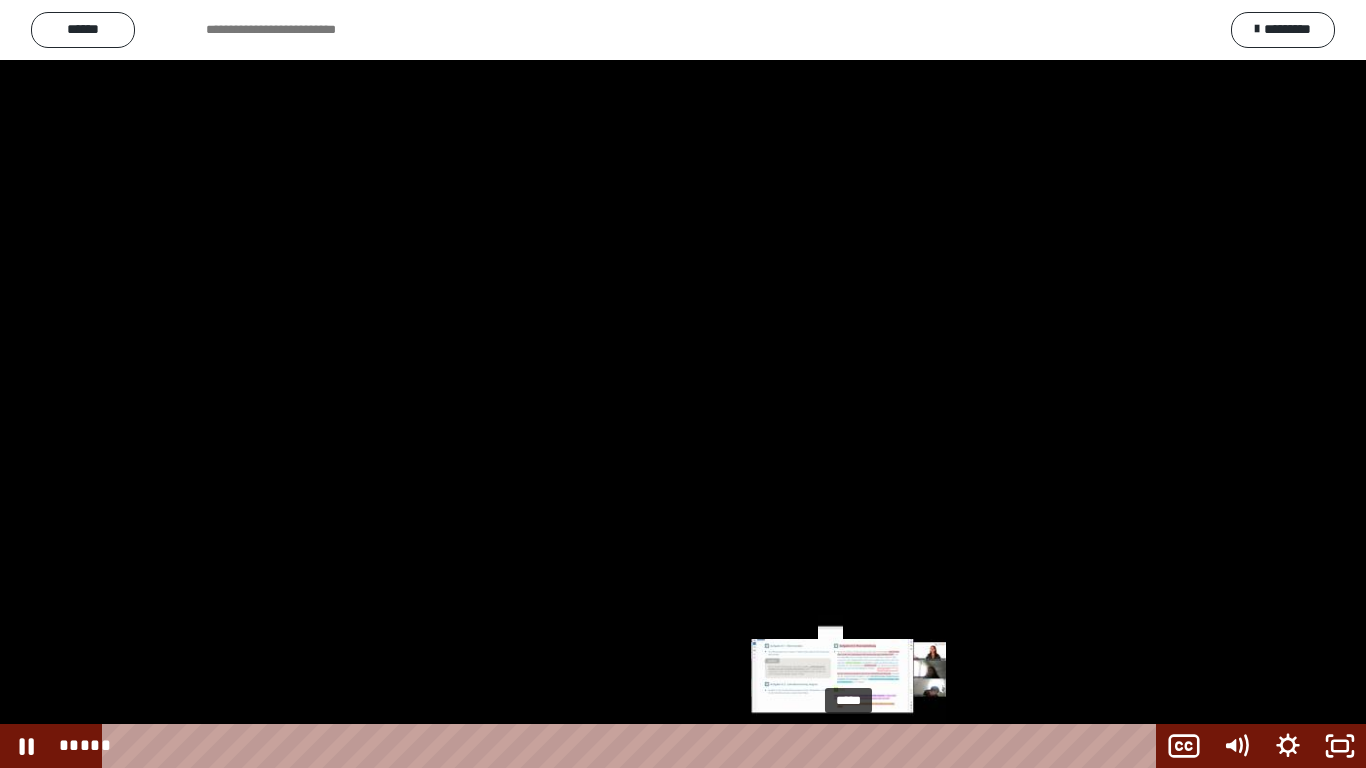 click on "*****" at bounding box center (633, 746) 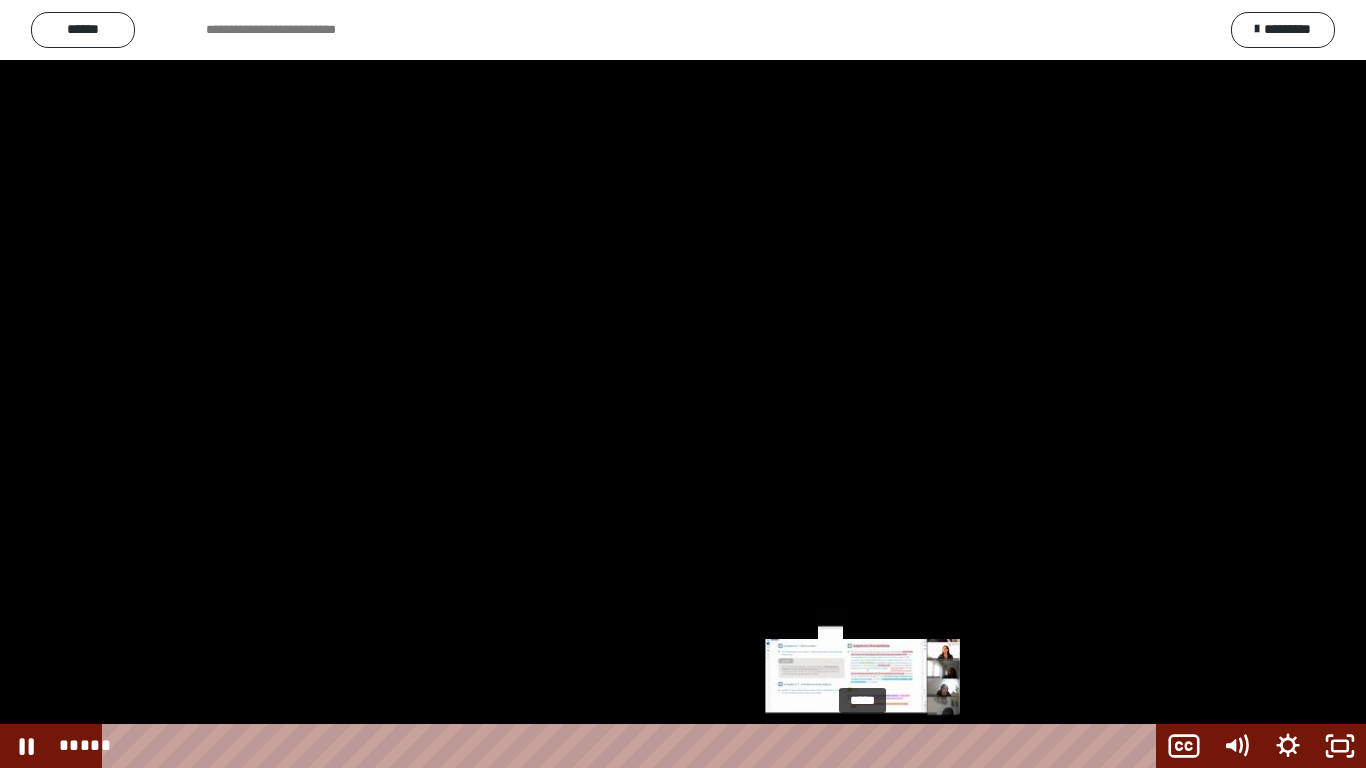 click on "*****" at bounding box center (633, 746) 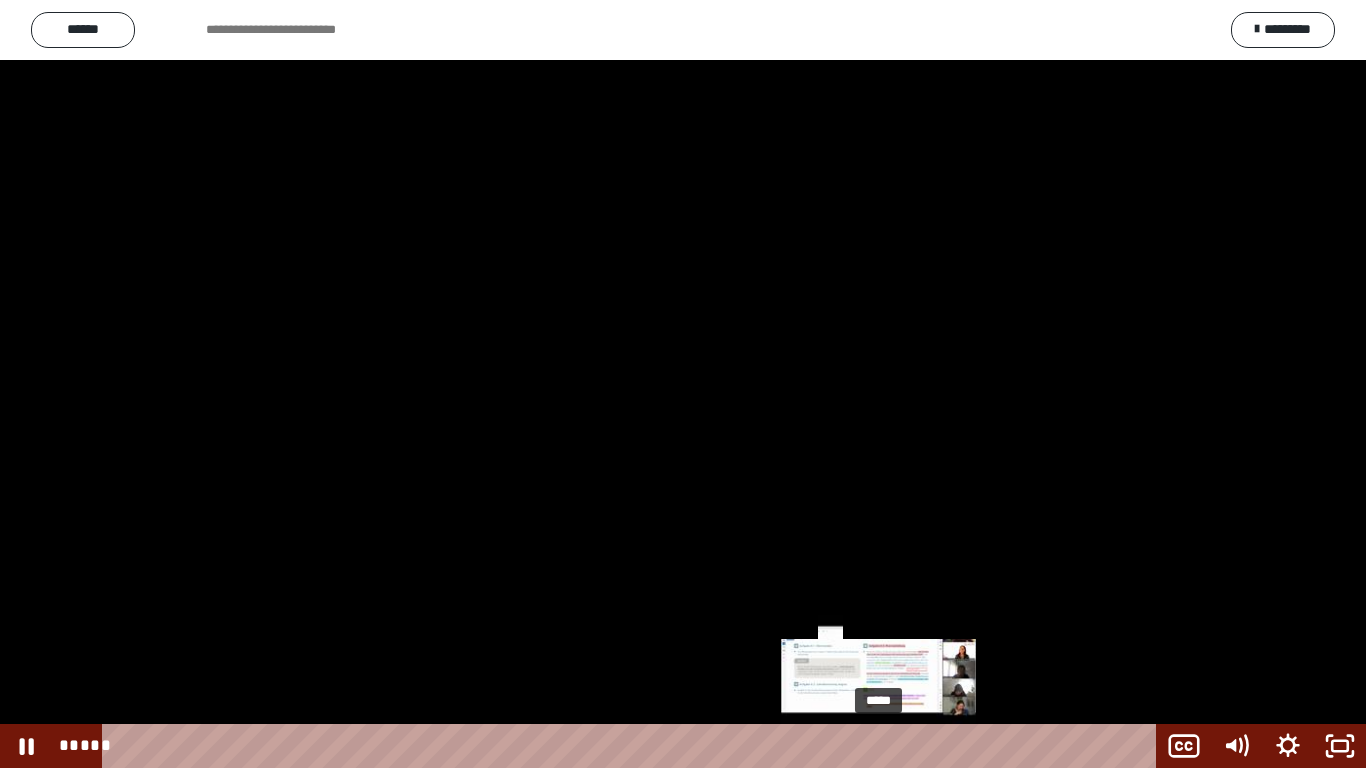 click on "*****" at bounding box center [633, 746] 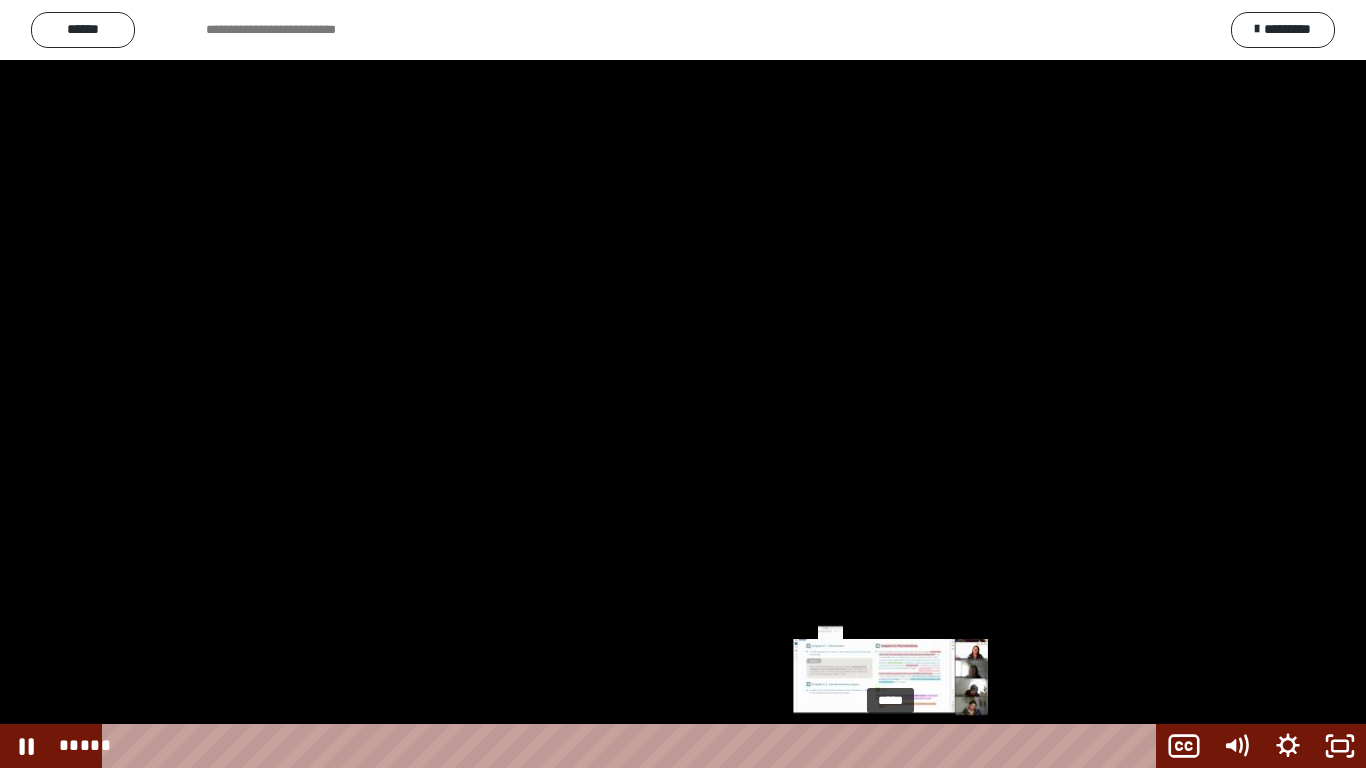 click on "*****" at bounding box center [633, 746] 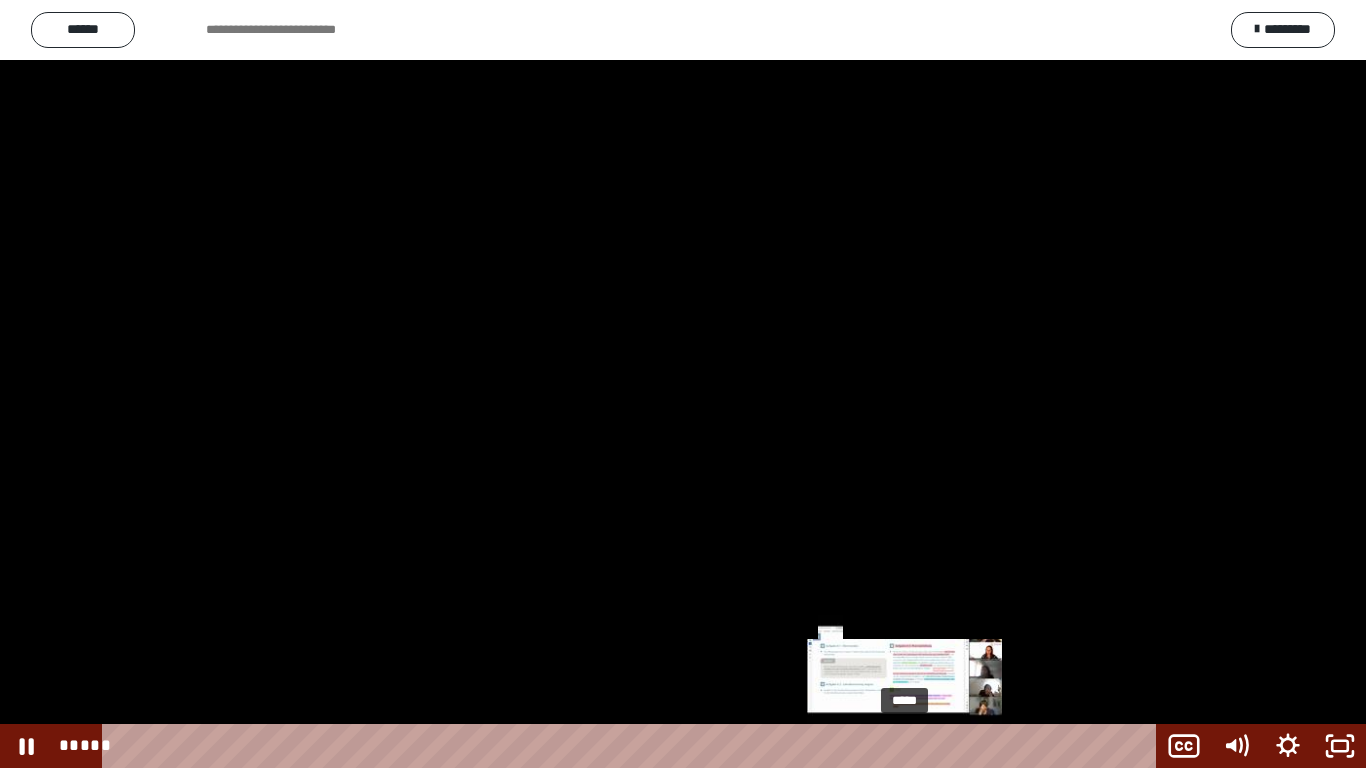 click on "*****" at bounding box center [633, 746] 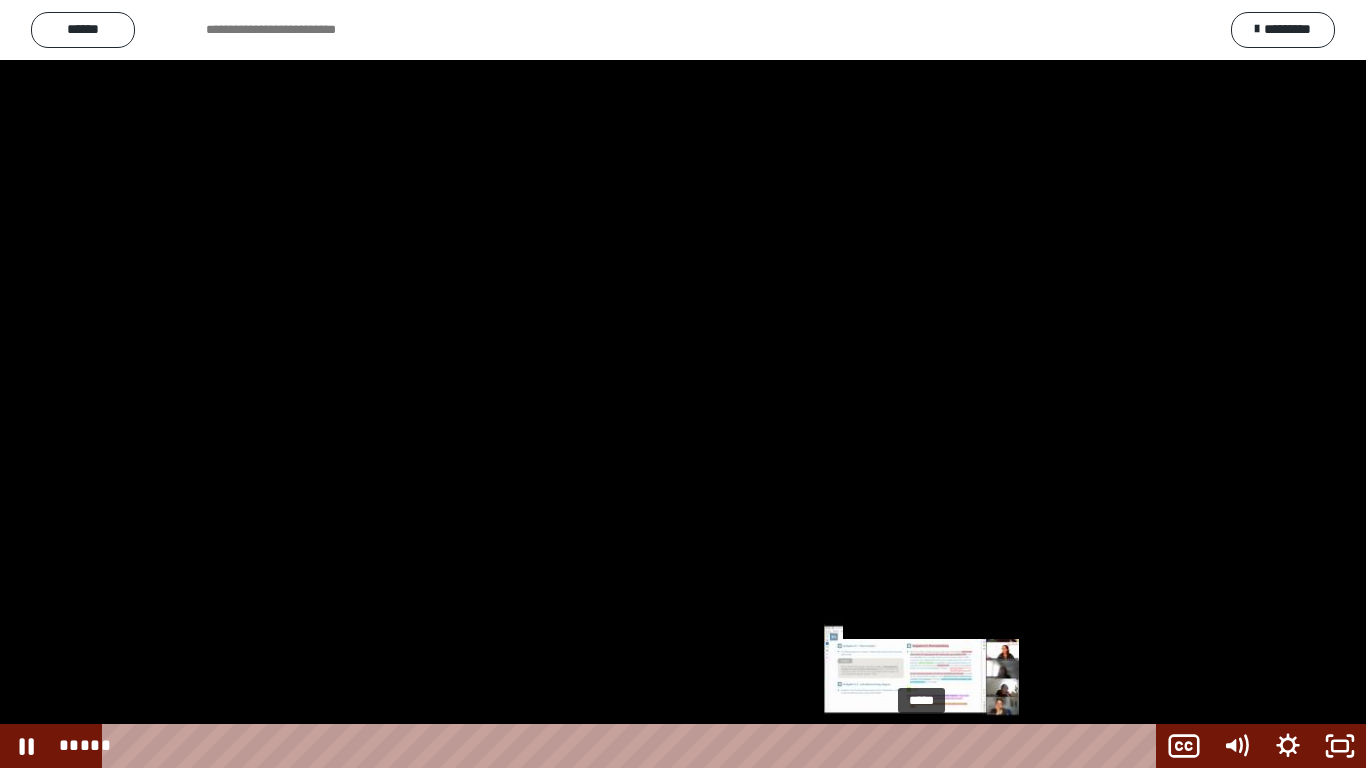 click on "*****" at bounding box center [633, 746] 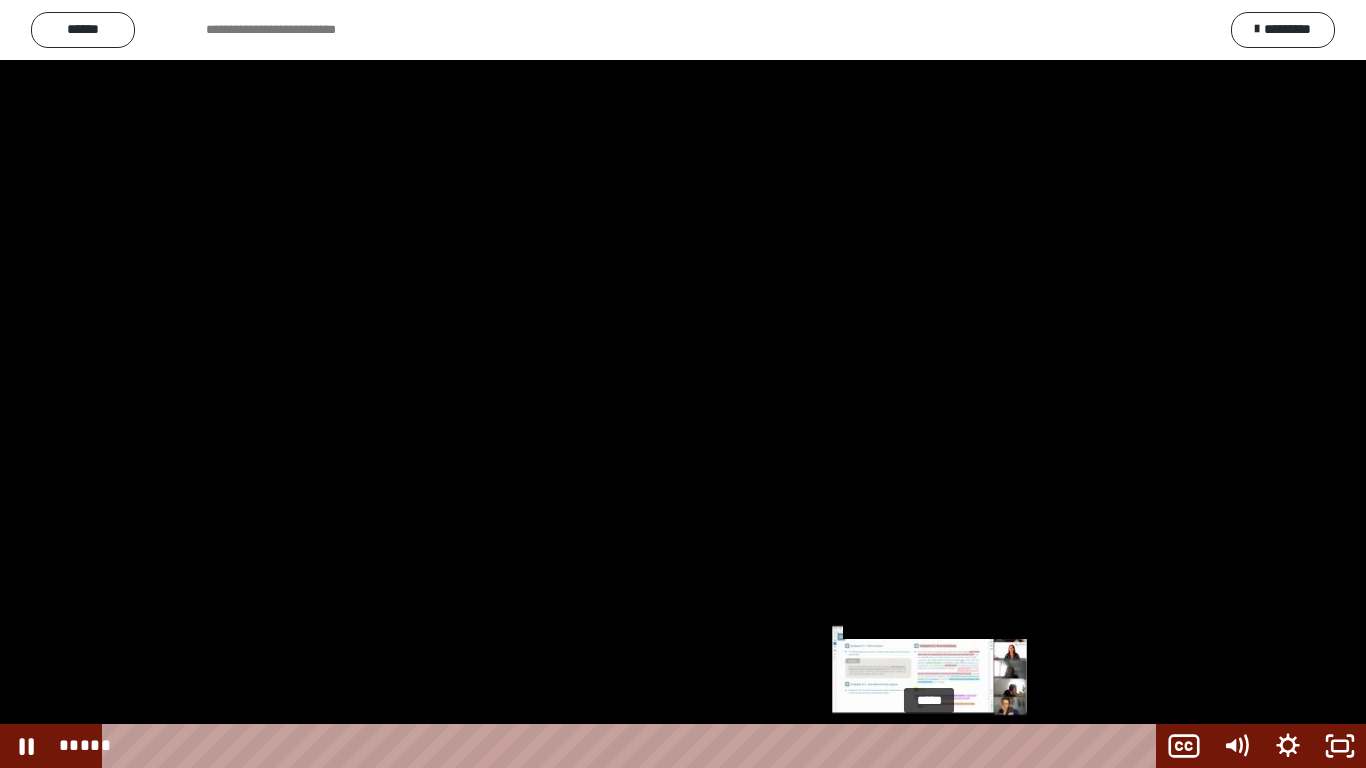 click on "*****" at bounding box center [633, 746] 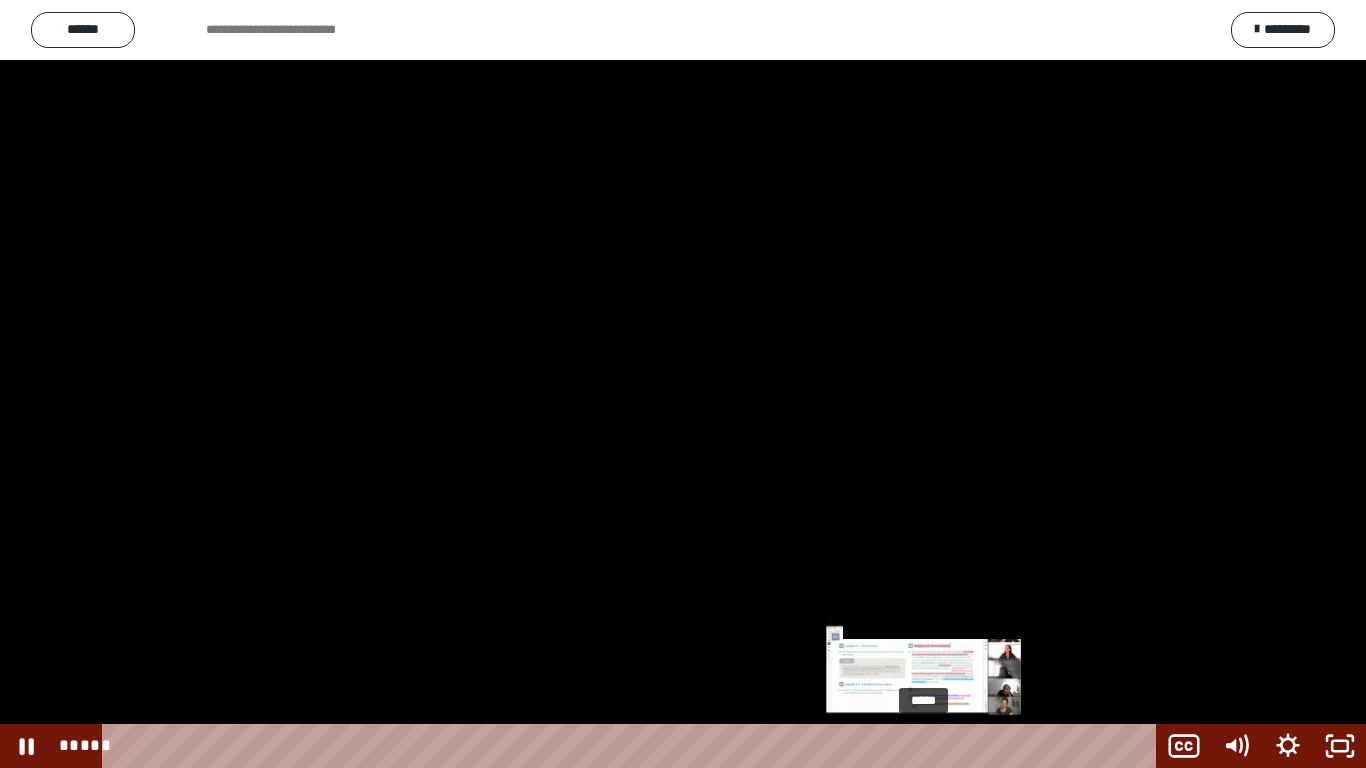 click at bounding box center [923, 746] 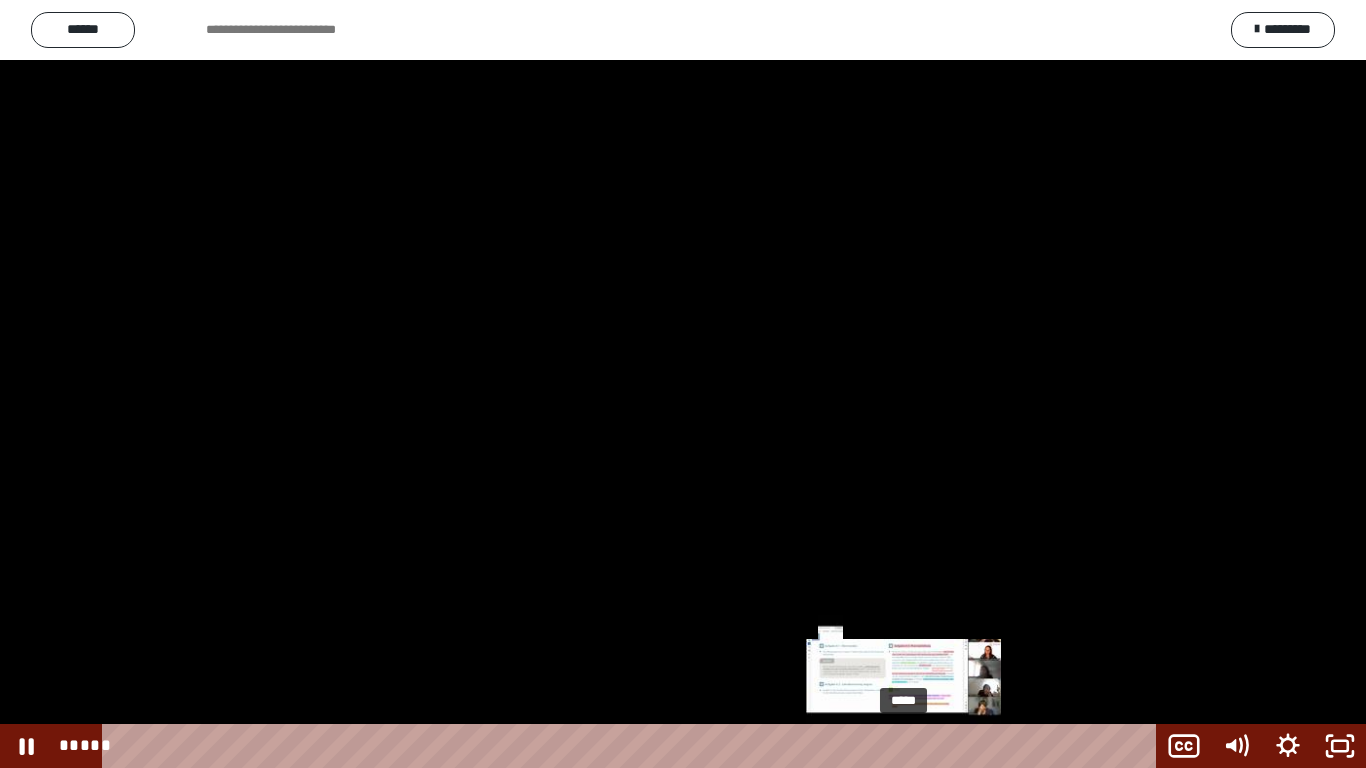 click on "*****" at bounding box center [633, 746] 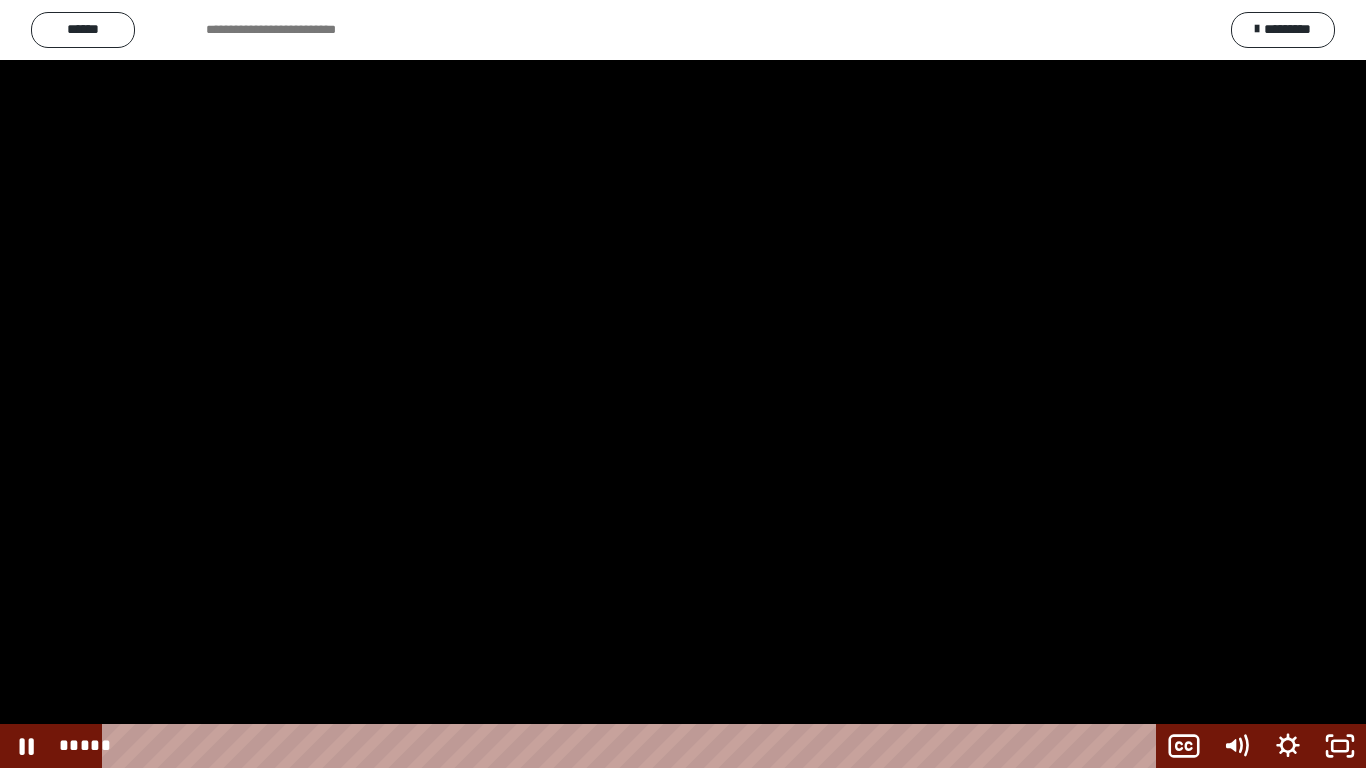 click at bounding box center [683, 384] 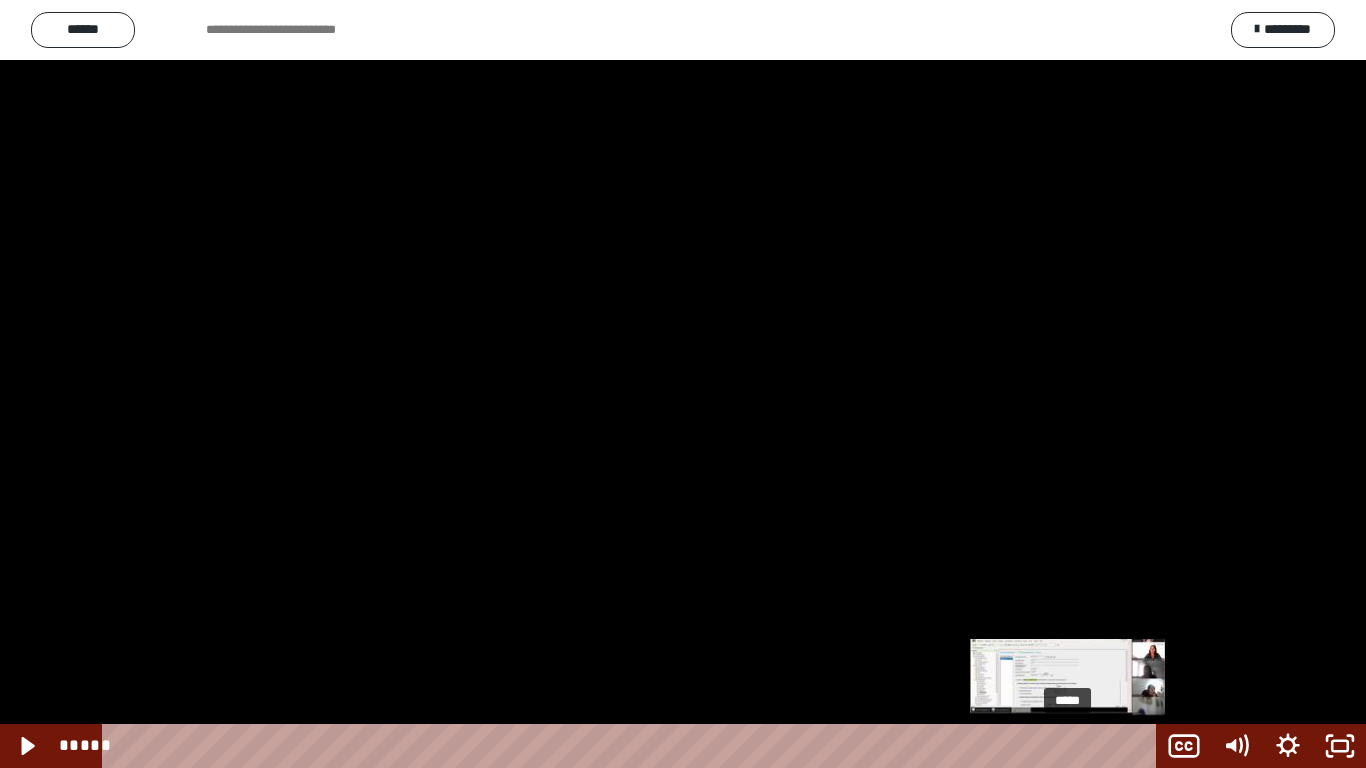 click on "*****" at bounding box center (633, 746) 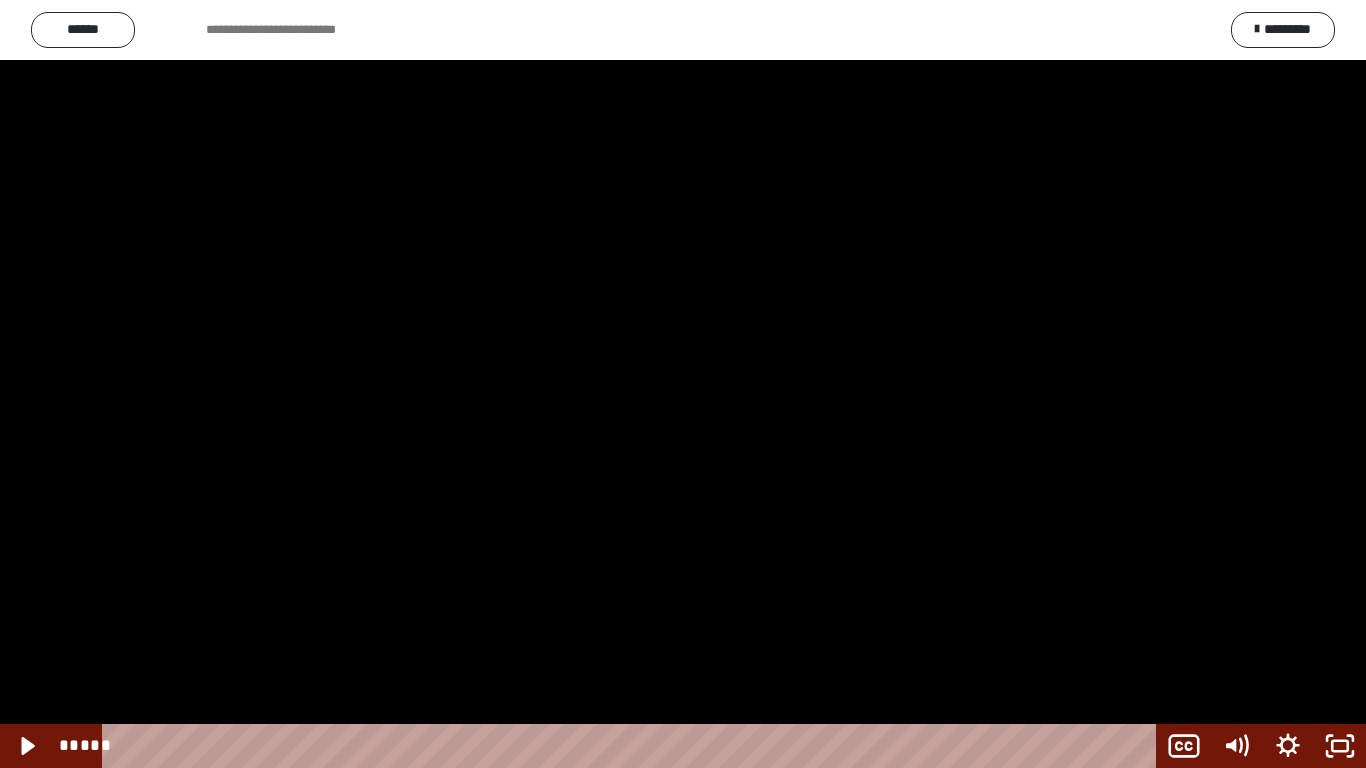 click at bounding box center (683, 384) 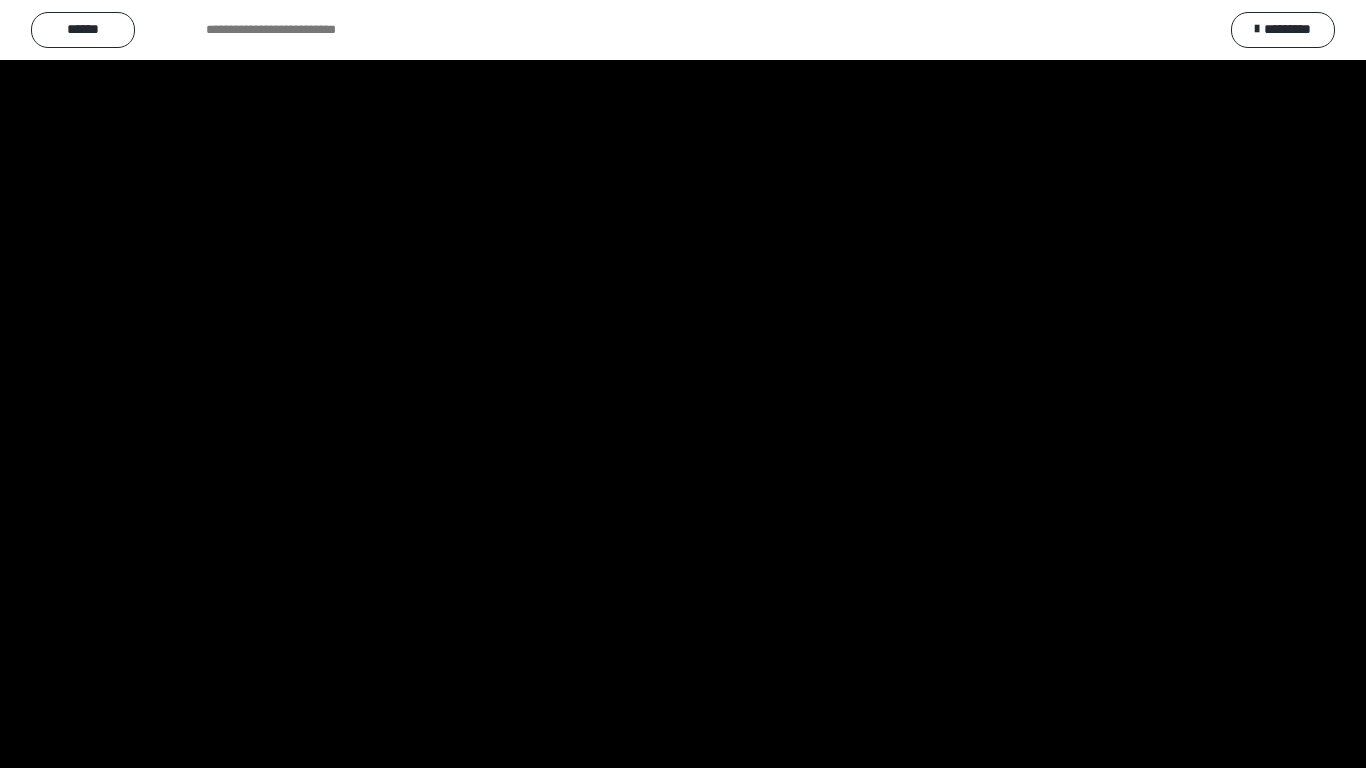 click at bounding box center [683, 384] 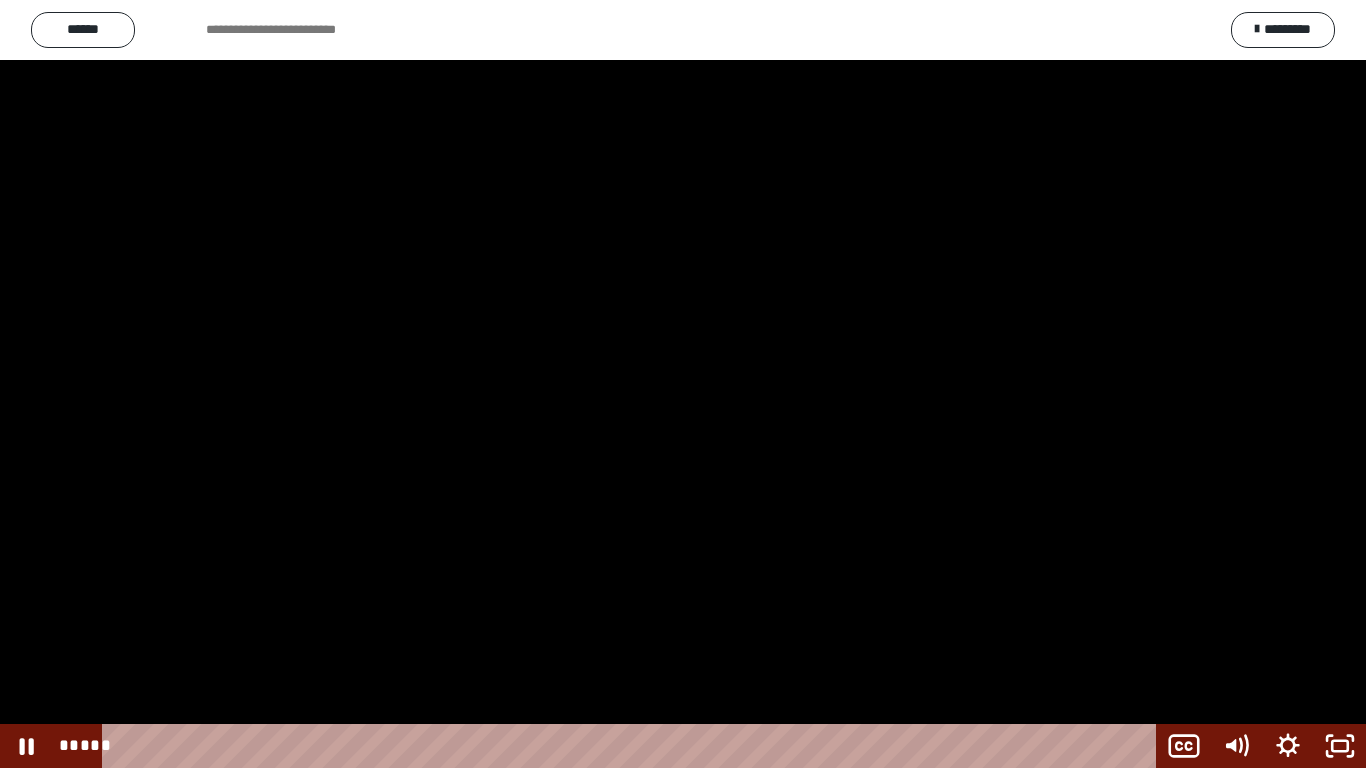 click at bounding box center [683, 384] 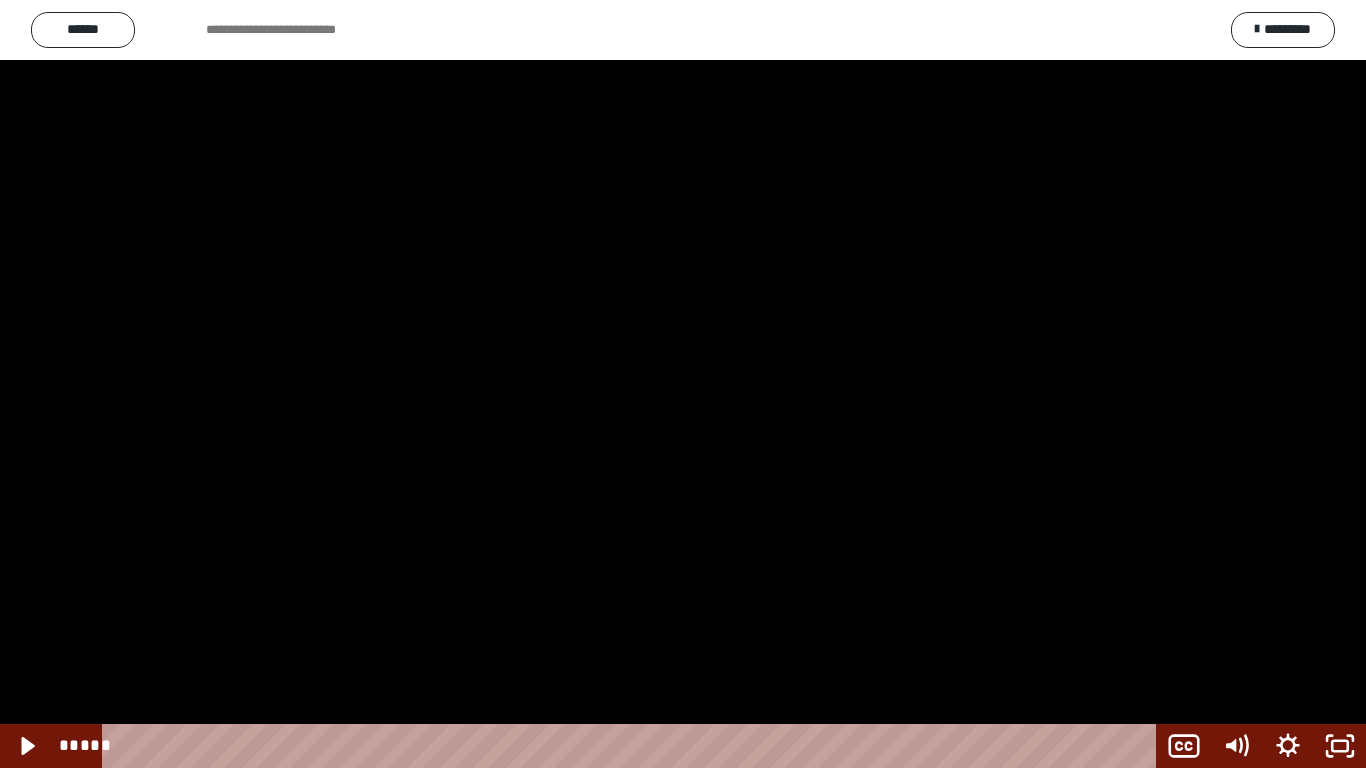 click at bounding box center [683, 384] 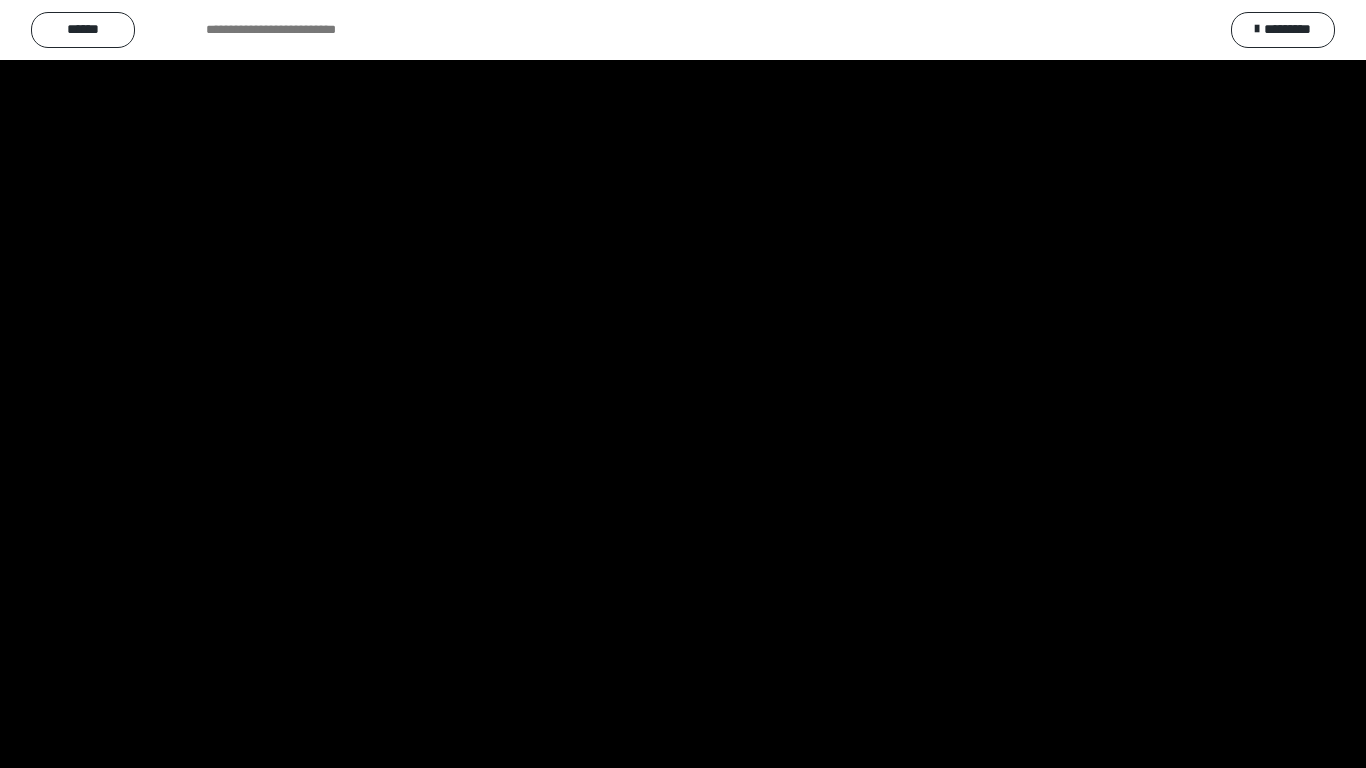 click at bounding box center [683, 384] 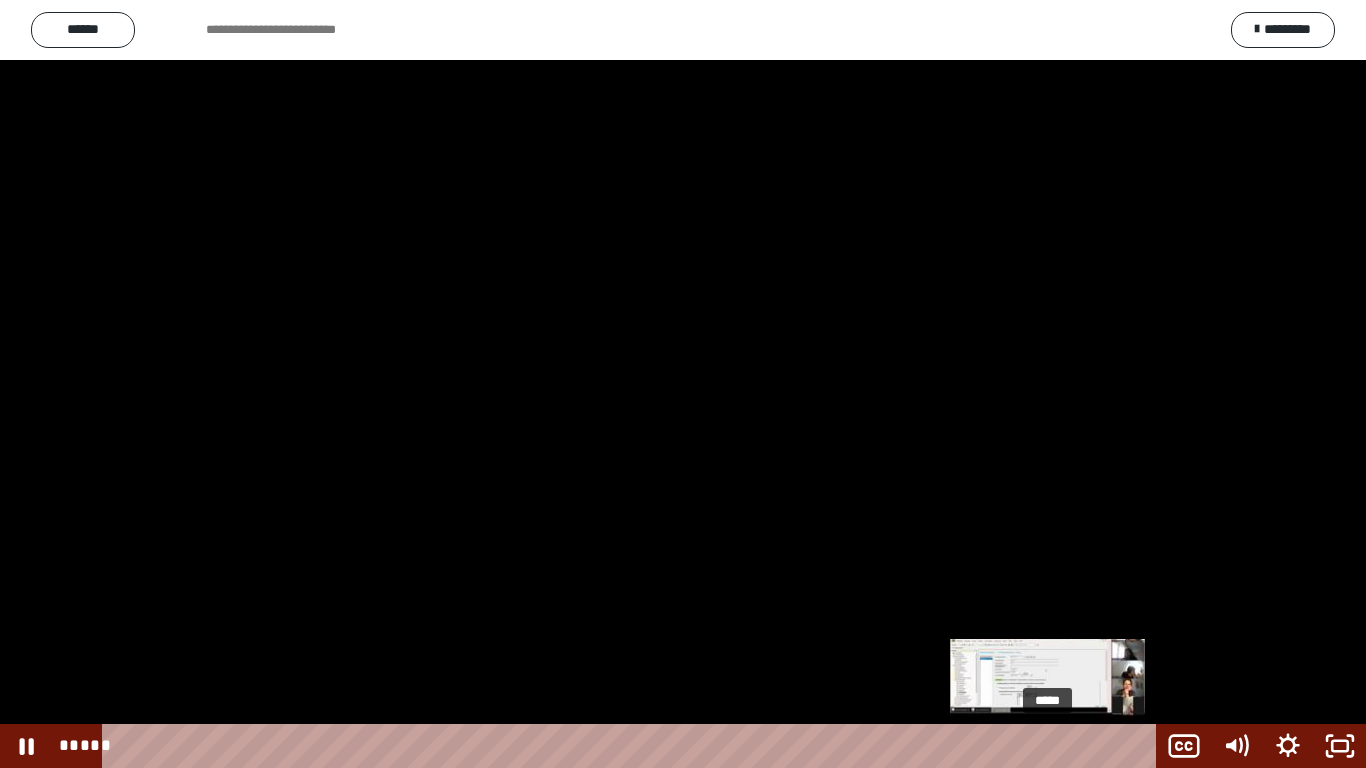 click on "*****" at bounding box center [633, 746] 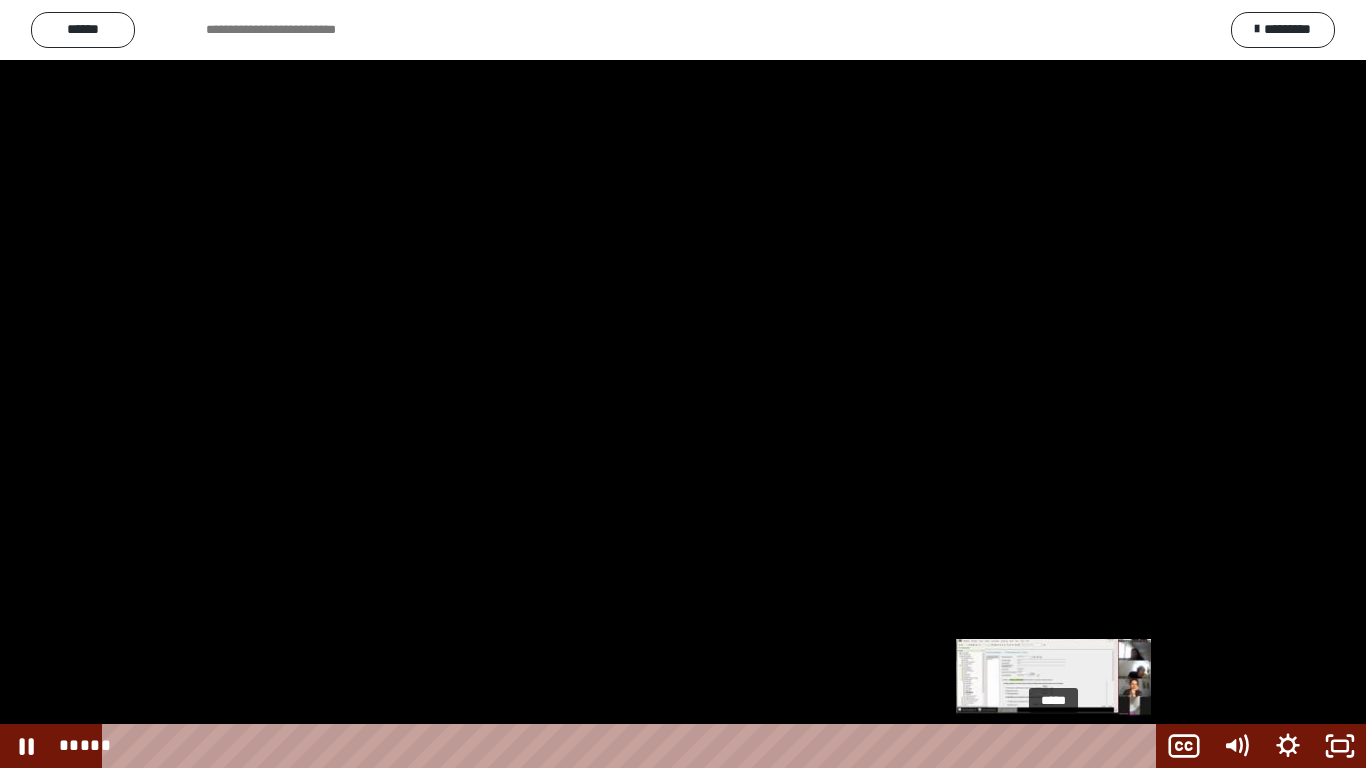 click on "*****" at bounding box center (633, 746) 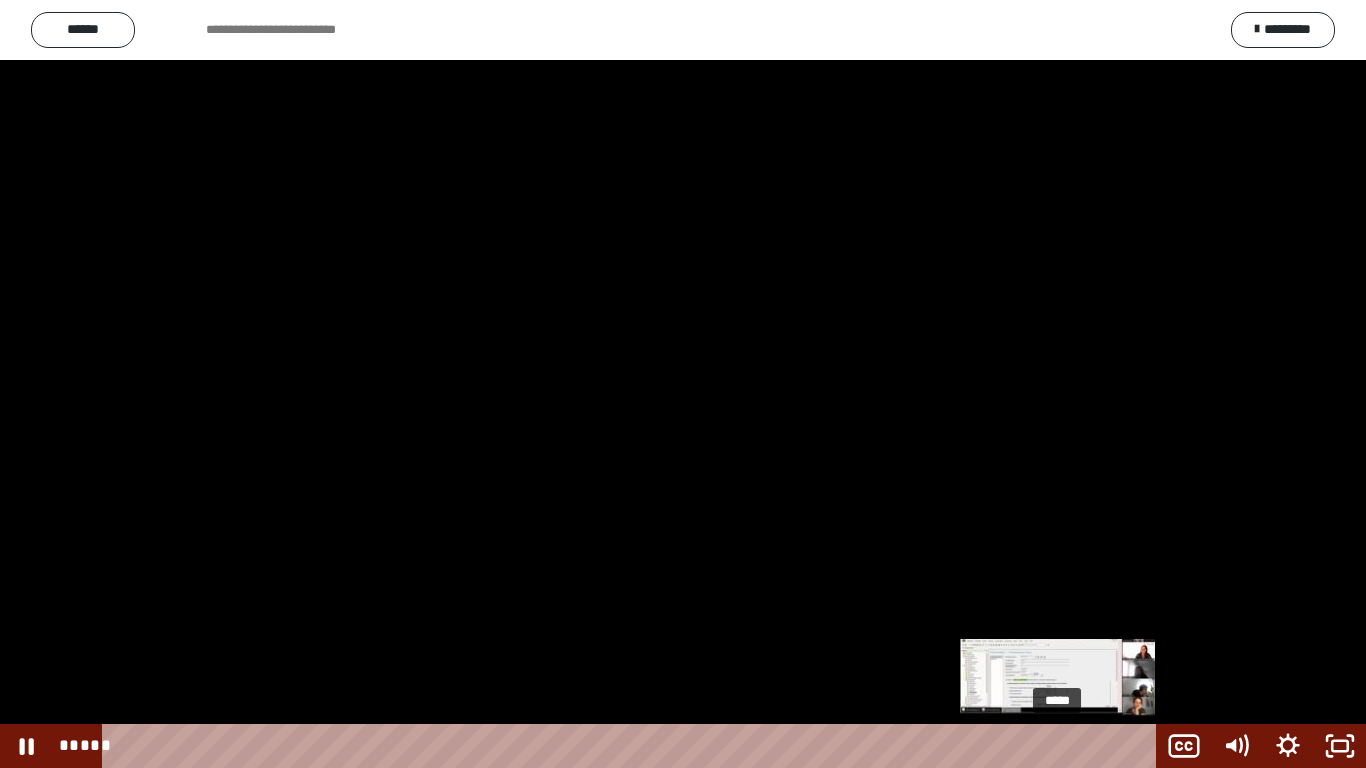 click at bounding box center [1057, 746] 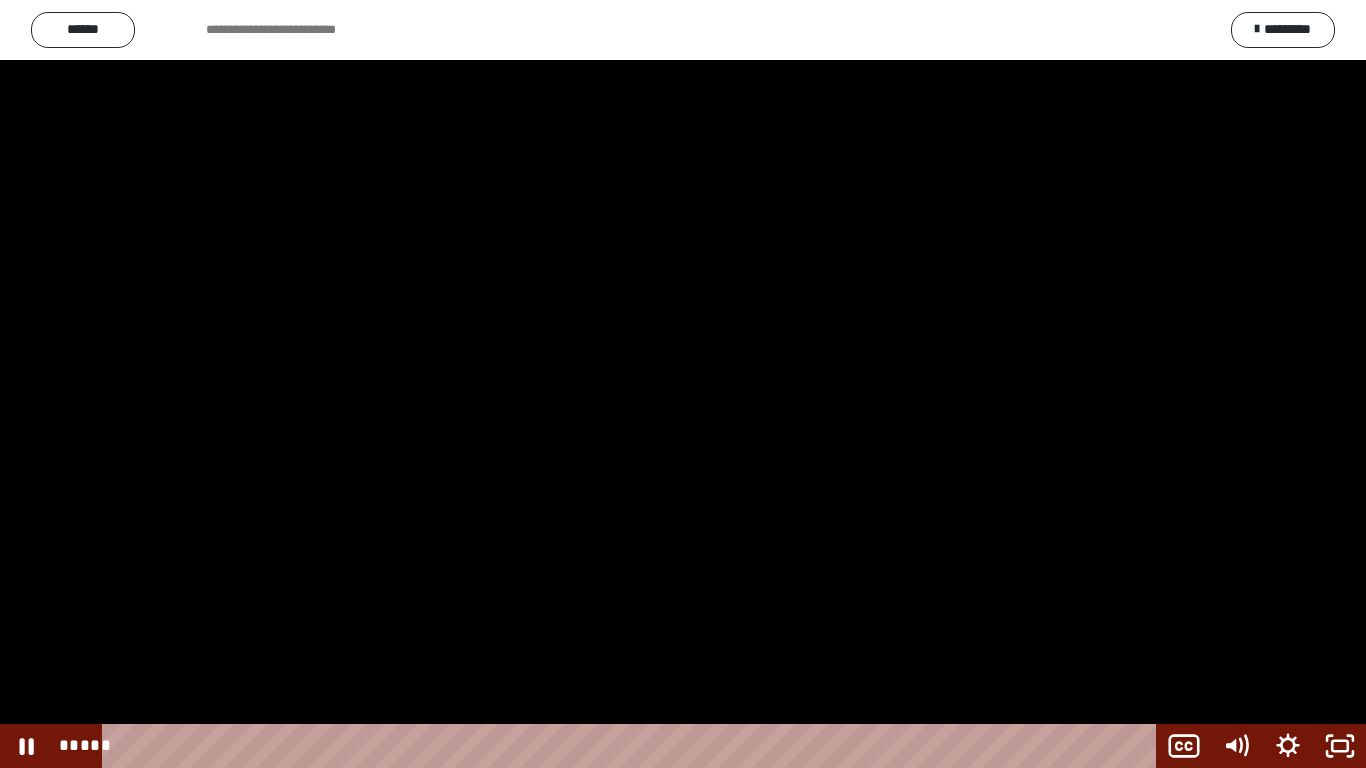 click at bounding box center (683, 384) 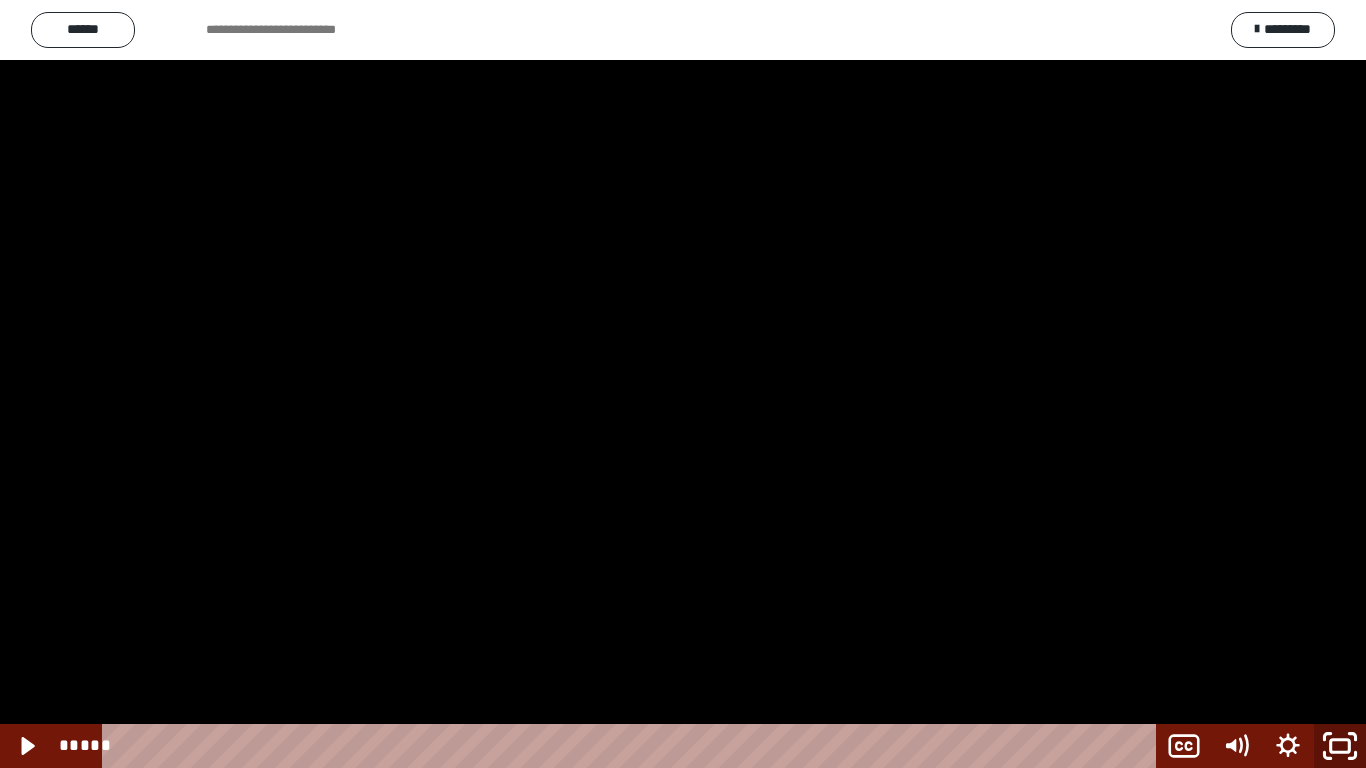 click 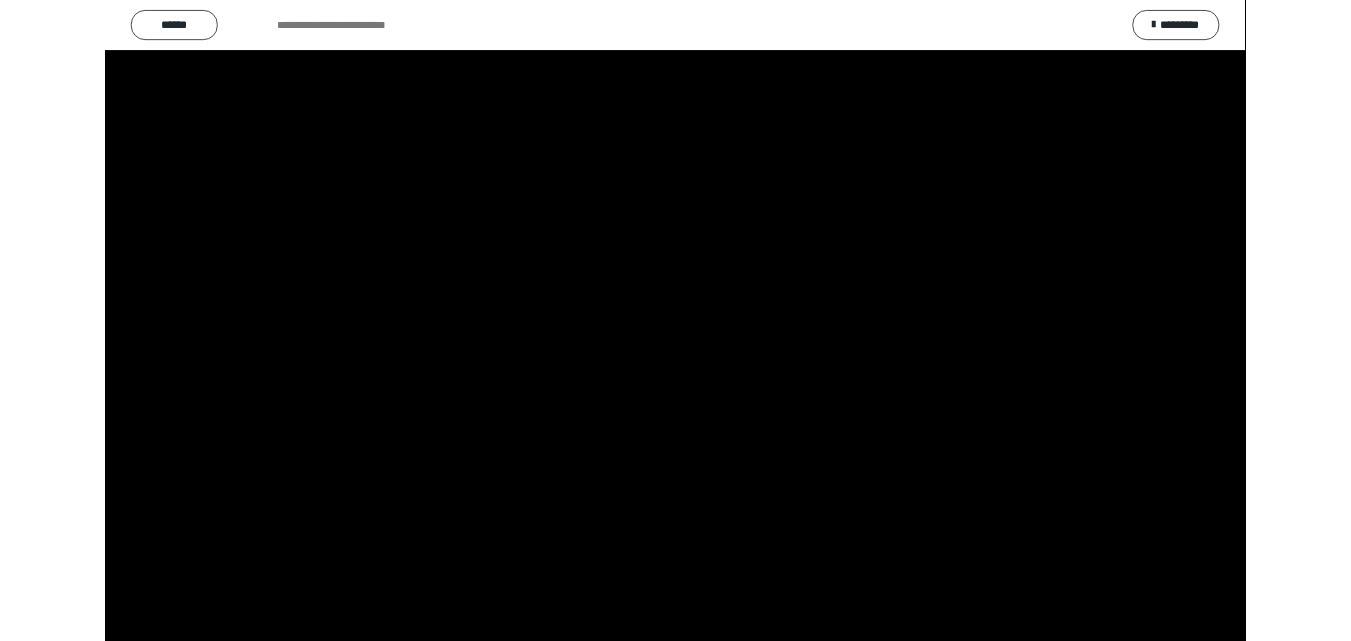 scroll, scrollTop: 2614, scrollLeft: 0, axis: vertical 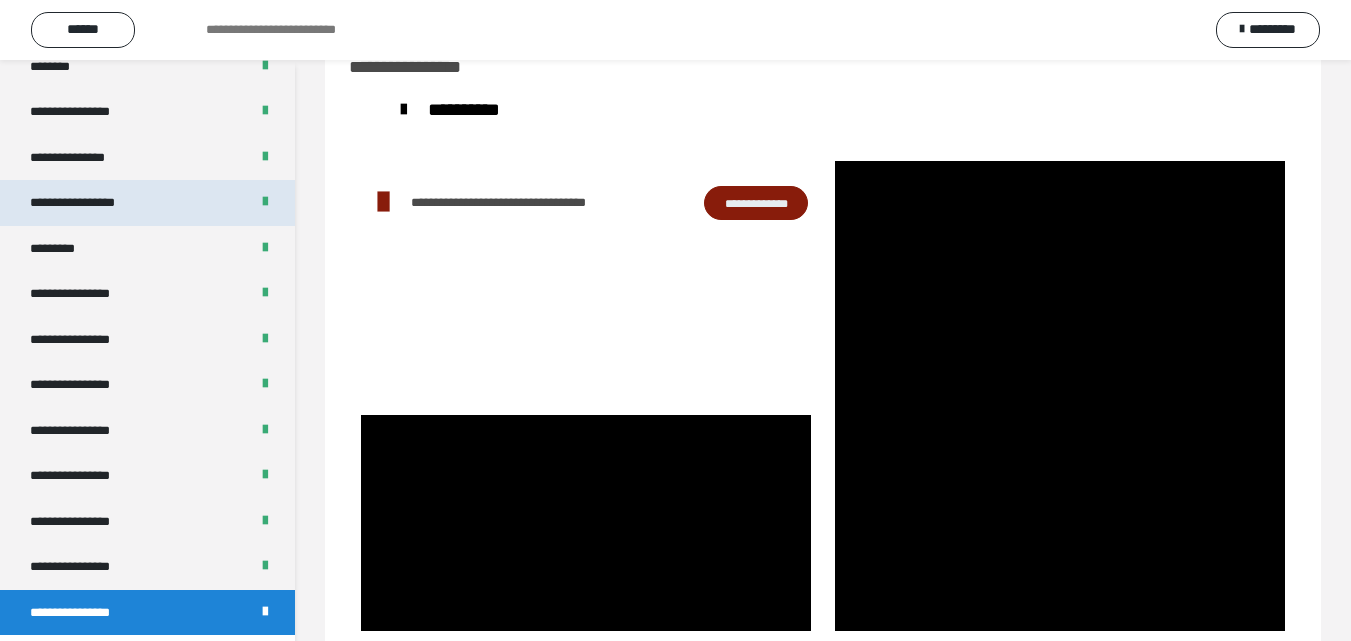 click on "**********" at bounding box center (93, 203) 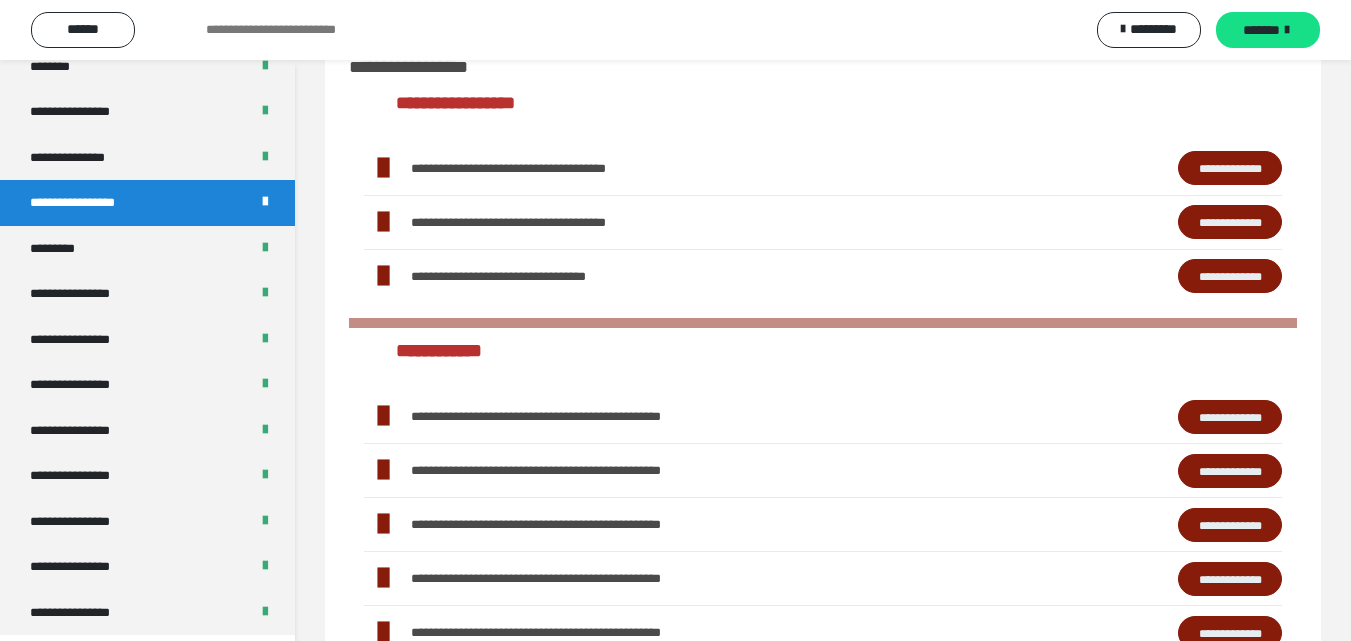 click on "**********" at bounding box center [93, 203] 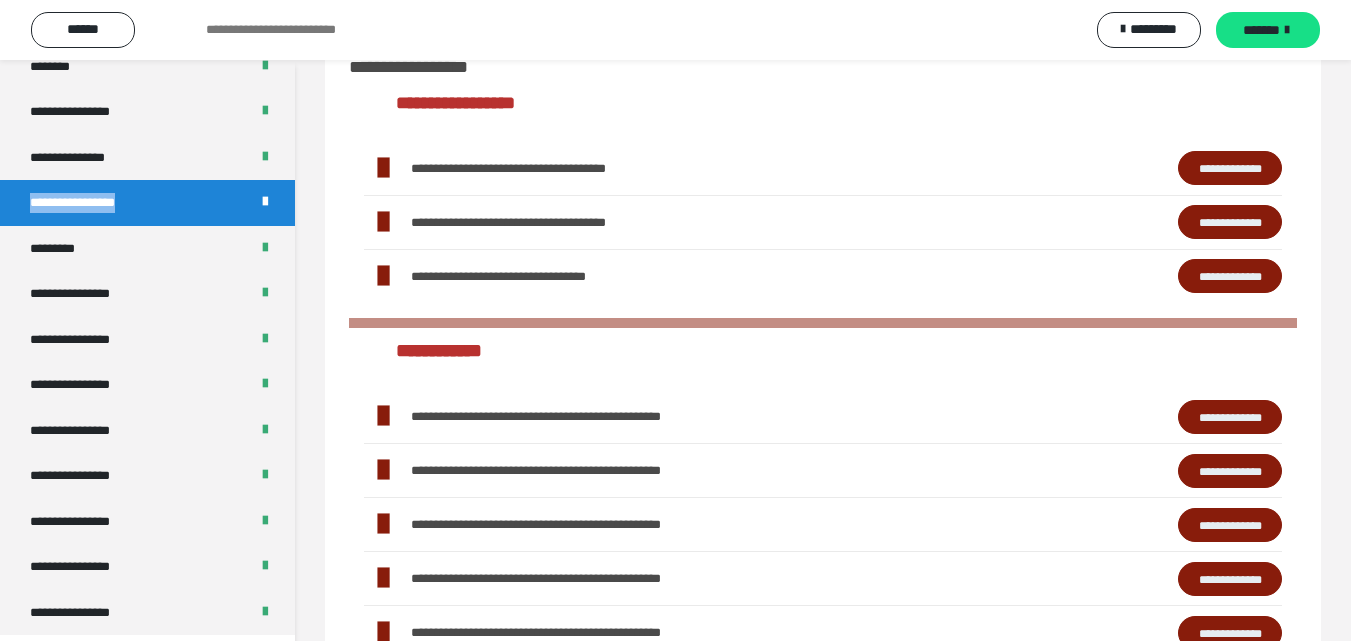 click on "**********" at bounding box center (93, 203) 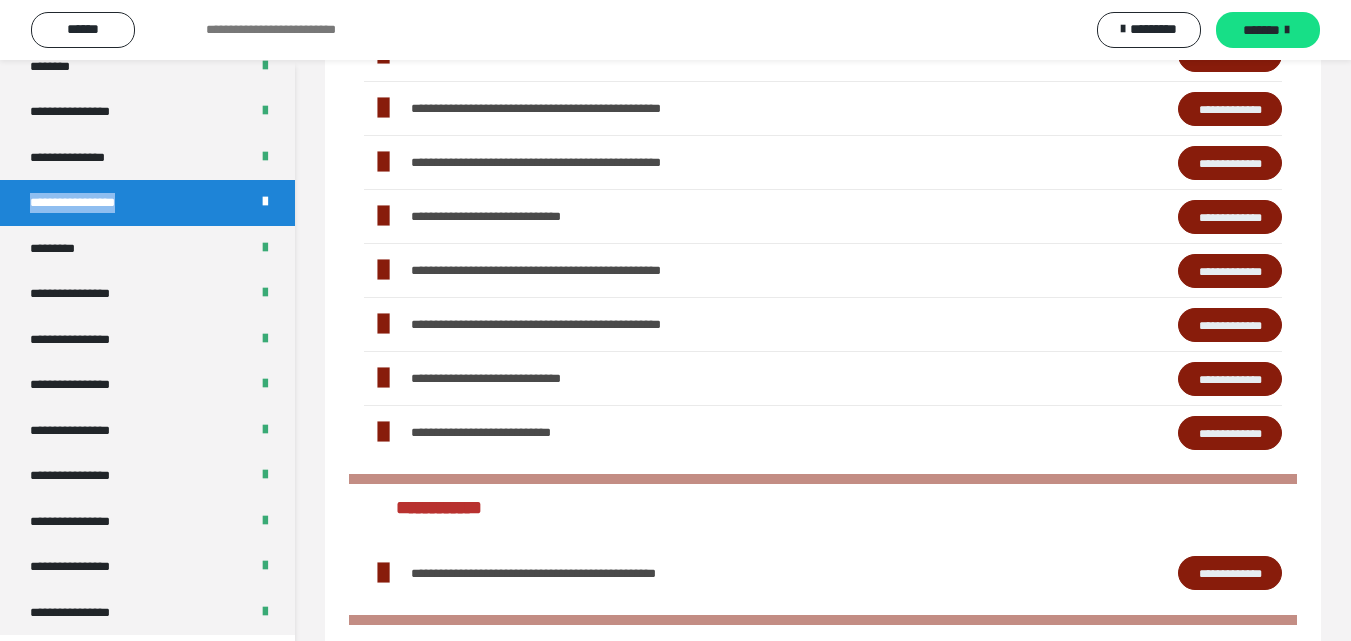 scroll, scrollTop: 588, scrollLeft: 0, axis: vertical 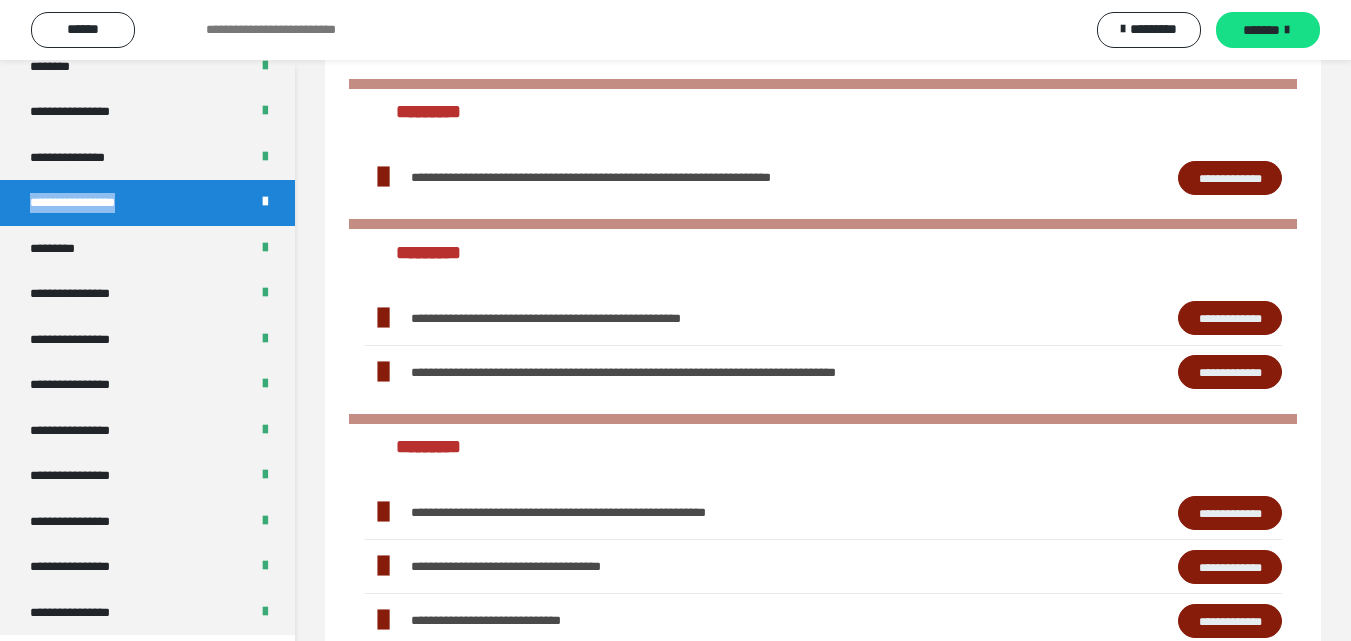 click on "**********" at bounding box center (1230, 318) 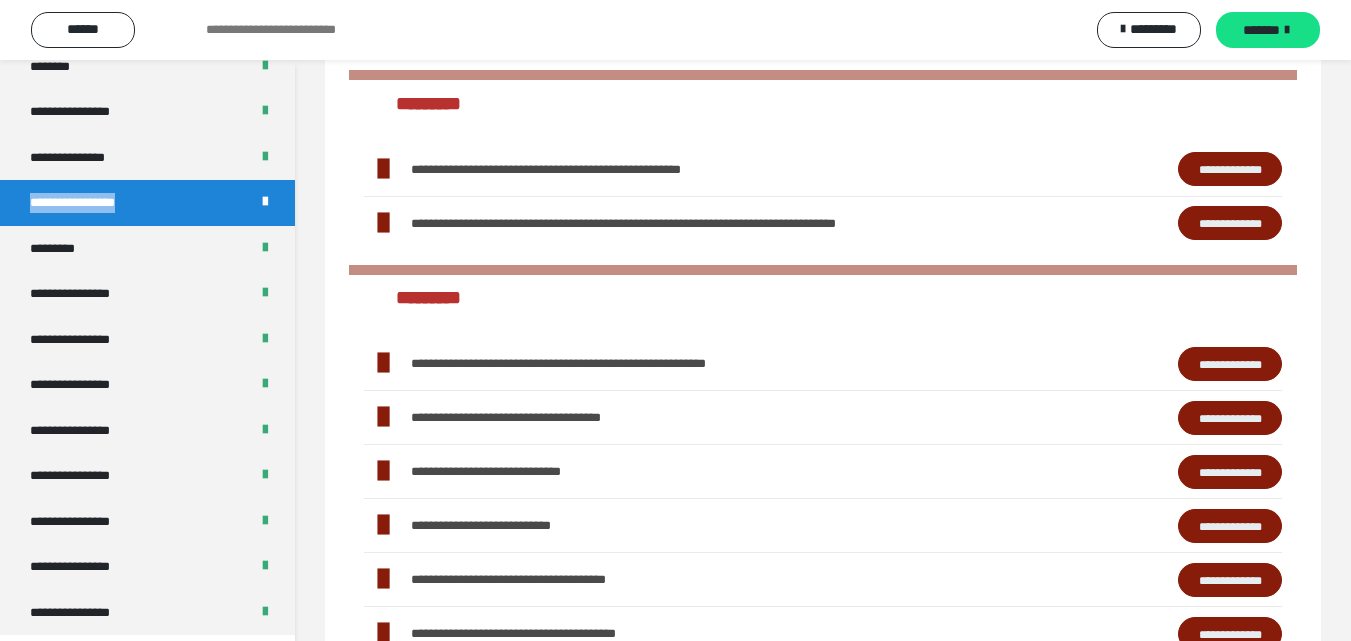 scroll, scrollTop: 2266, scrollLeft: 0, axis: vertical 